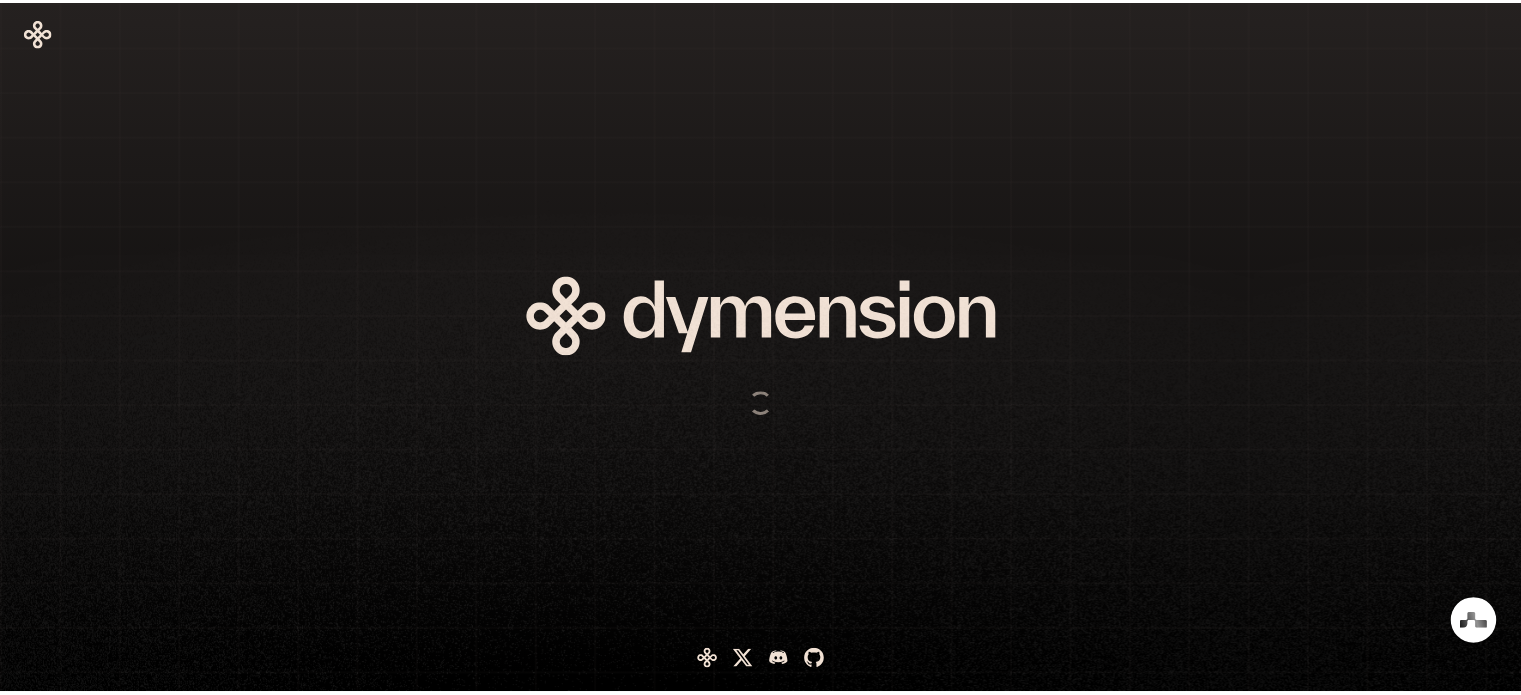 scroll, scrollTop: 0, scrollLeft: 0, axis: both 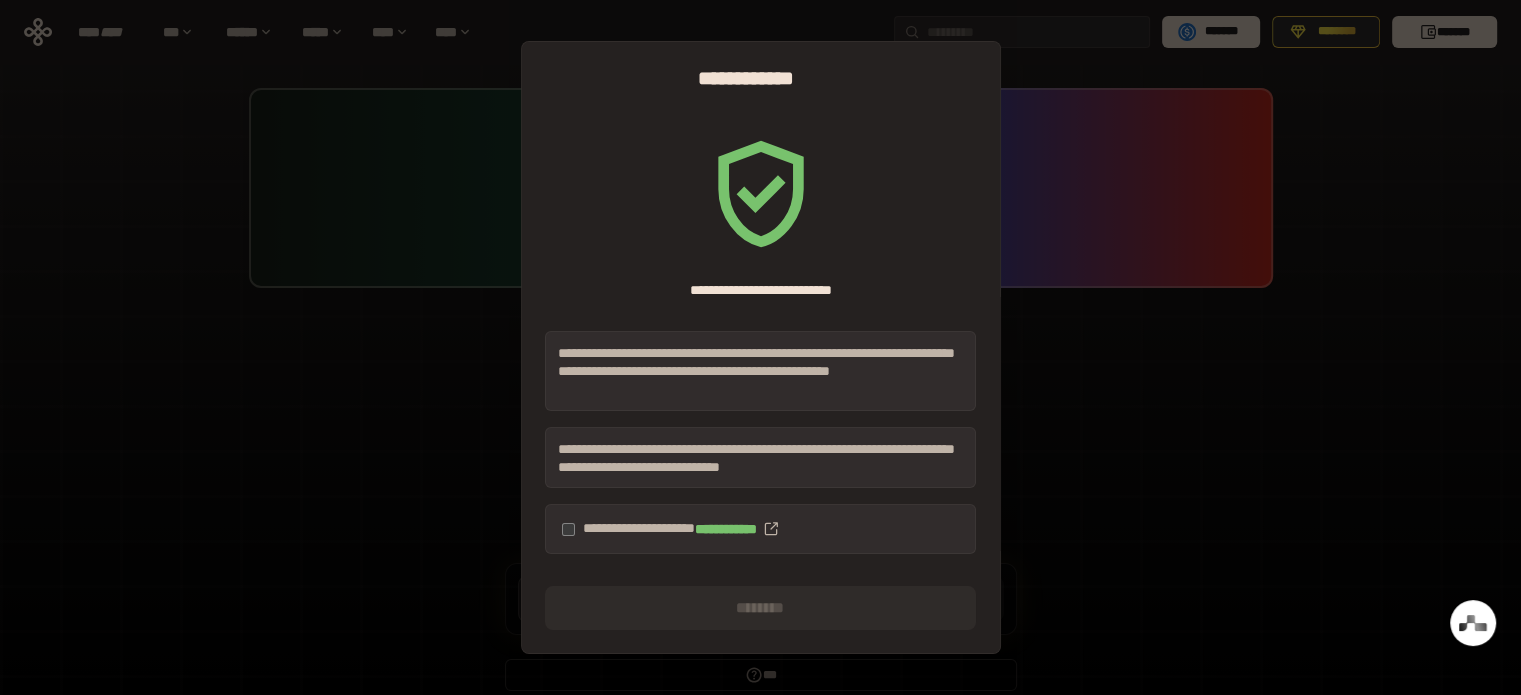 click on "**********" at bounding box center (760, 529) 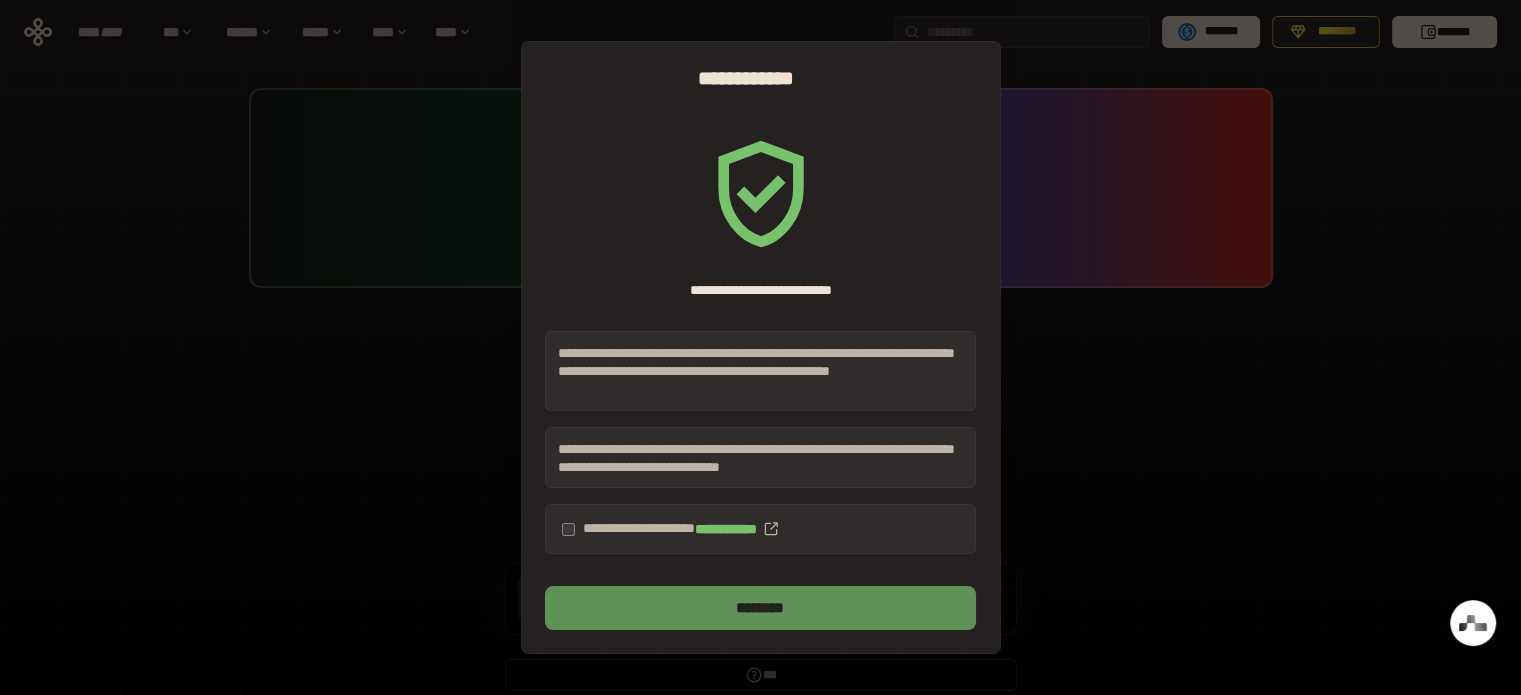 click on "********" at bounding box center [760, 608] 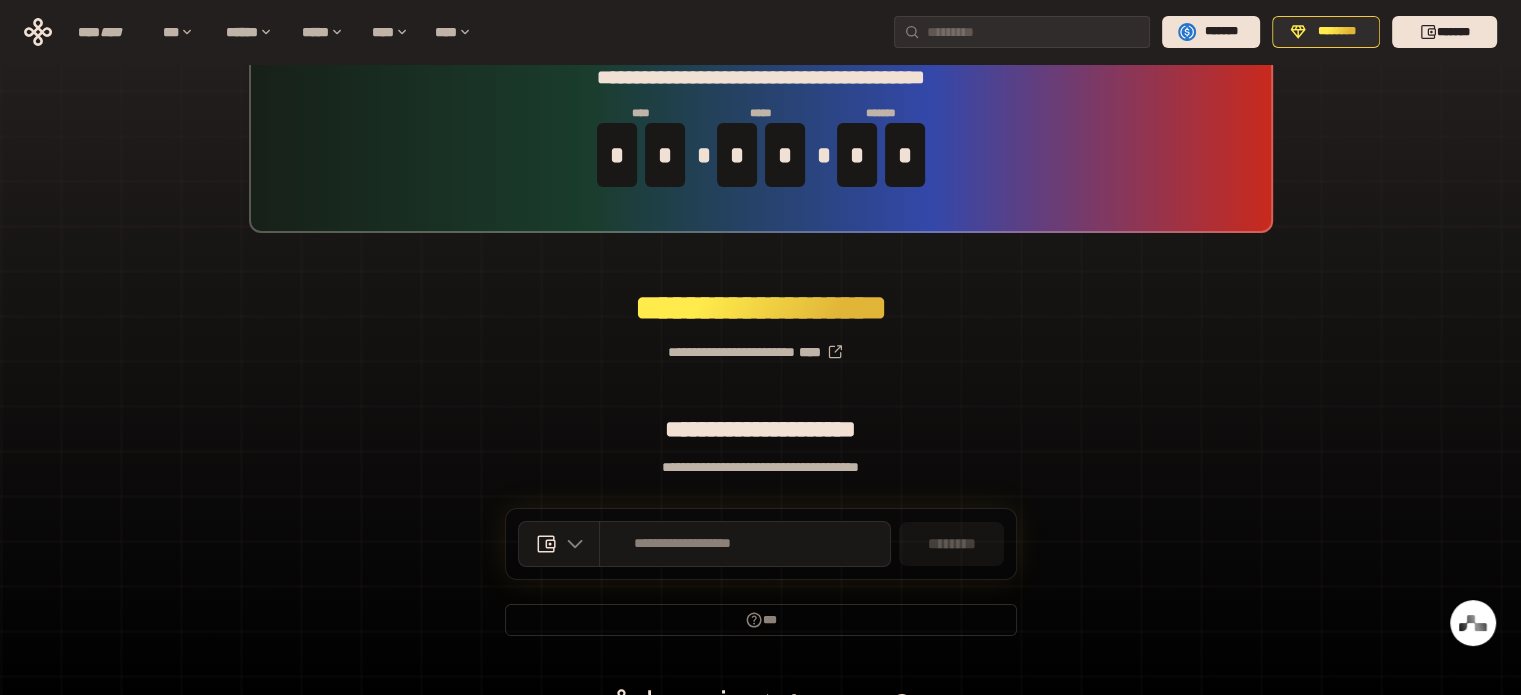 scroll, scrollTop: 0, scrollLeft: 0, axis: both 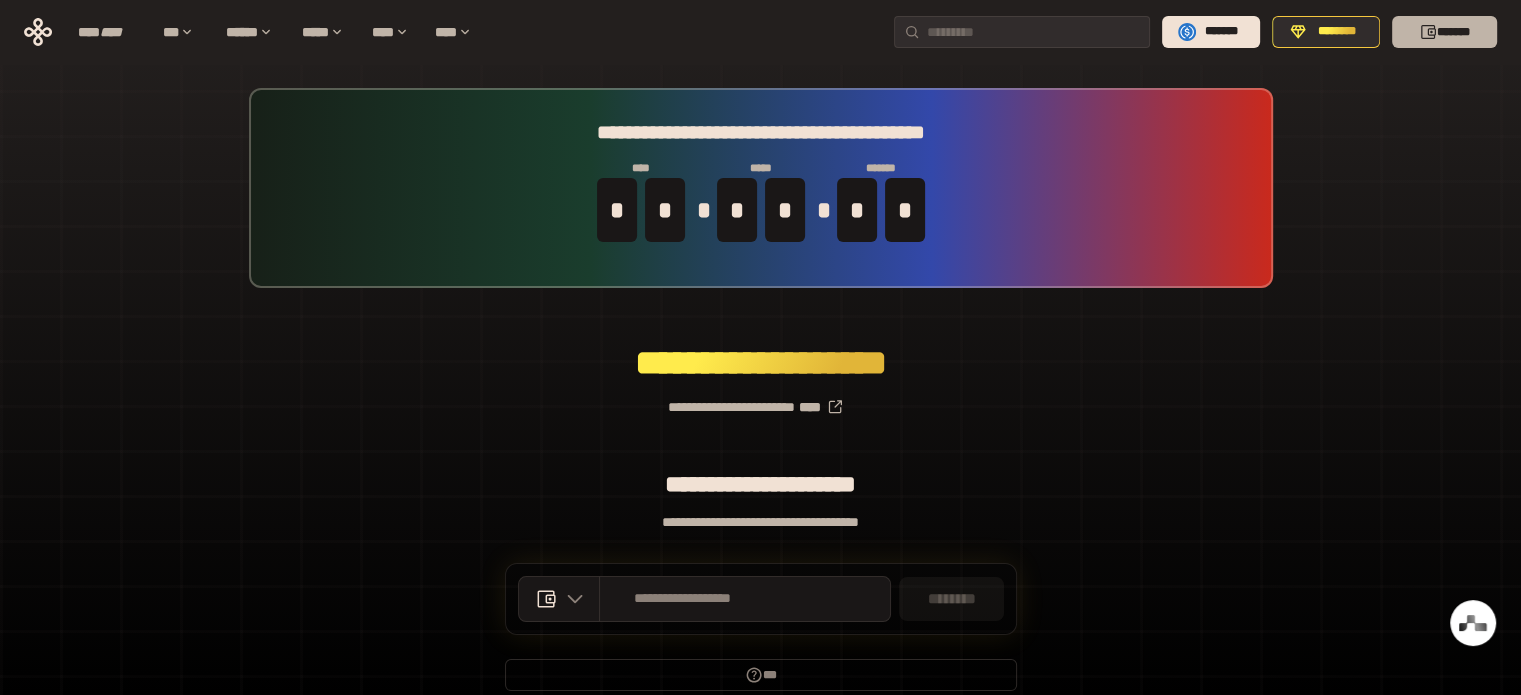 click on "*******" at bounding box center (1444, 32) 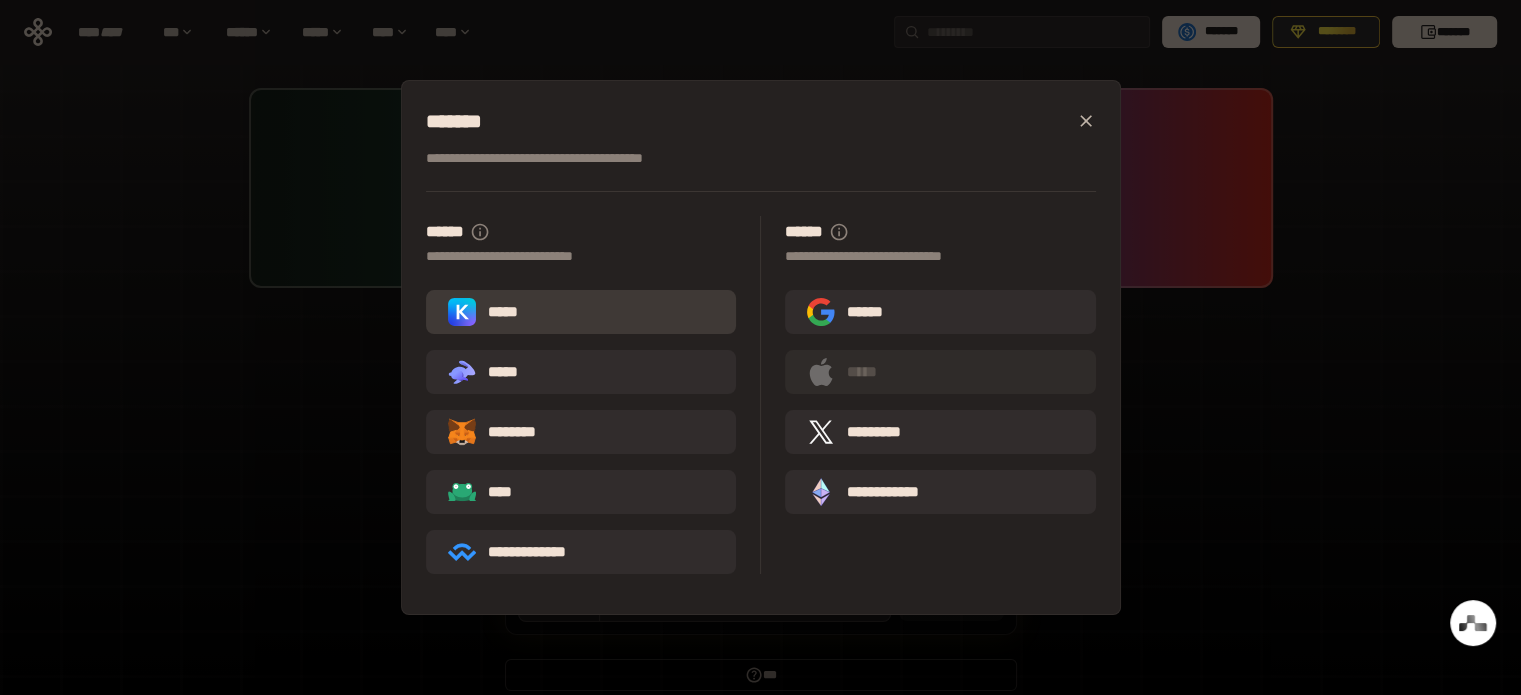 click on "*****" at bounding box center [487, 312] 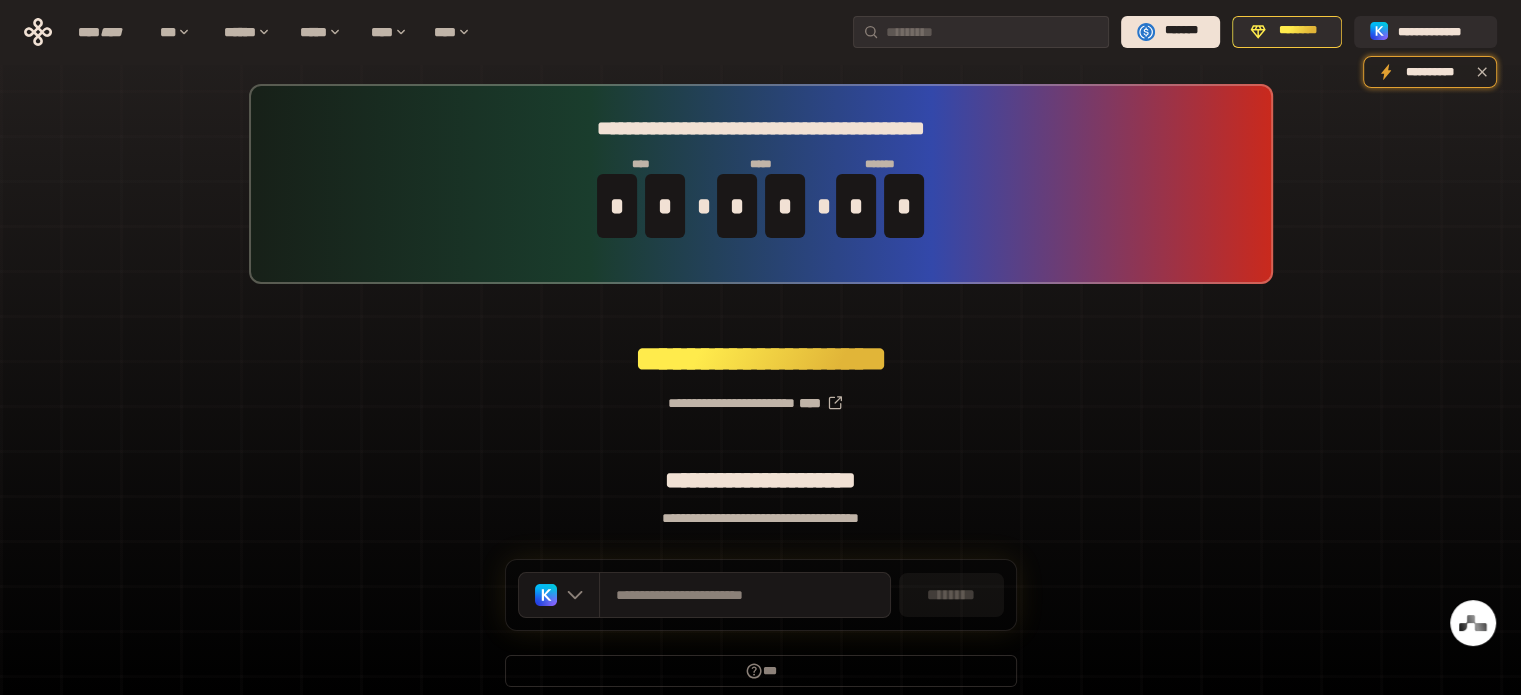 scroll, scrollTop: 0, scrollLeft: 0, axis: both 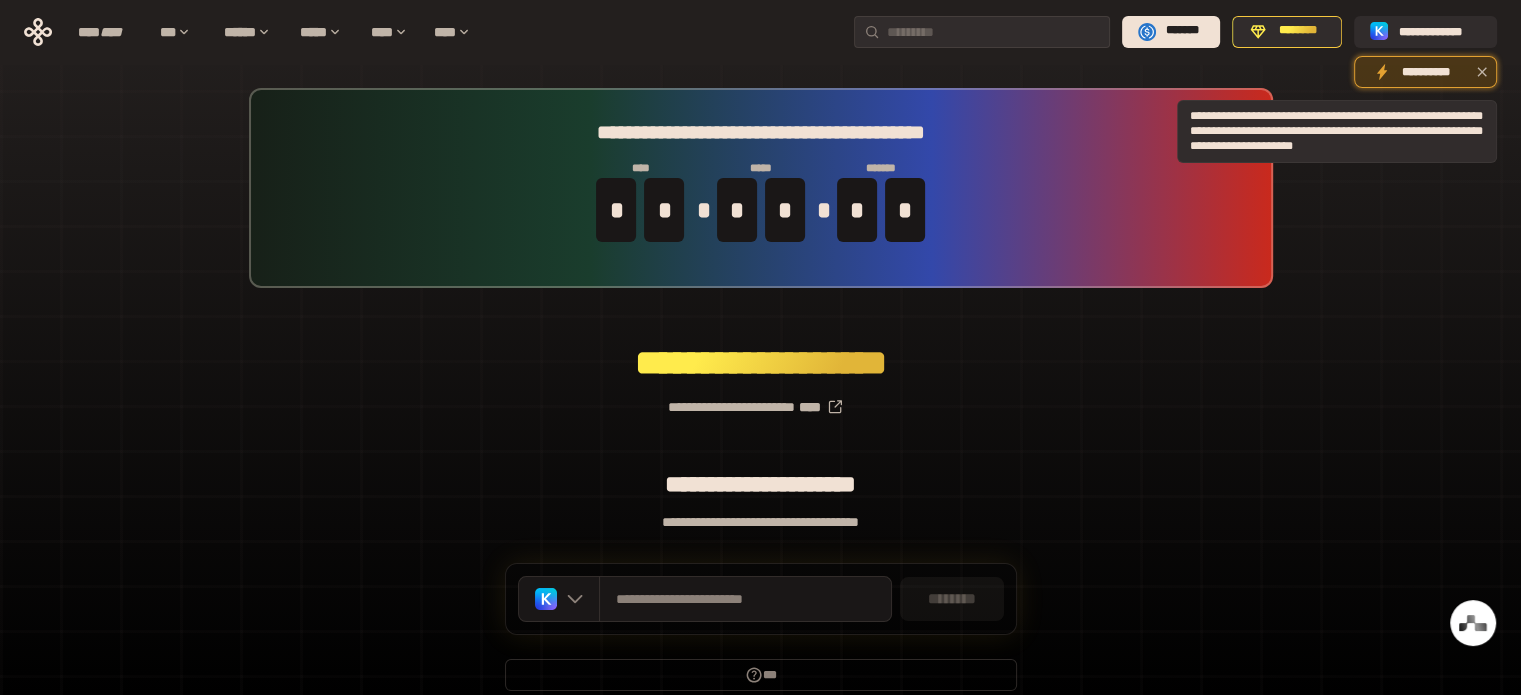 click 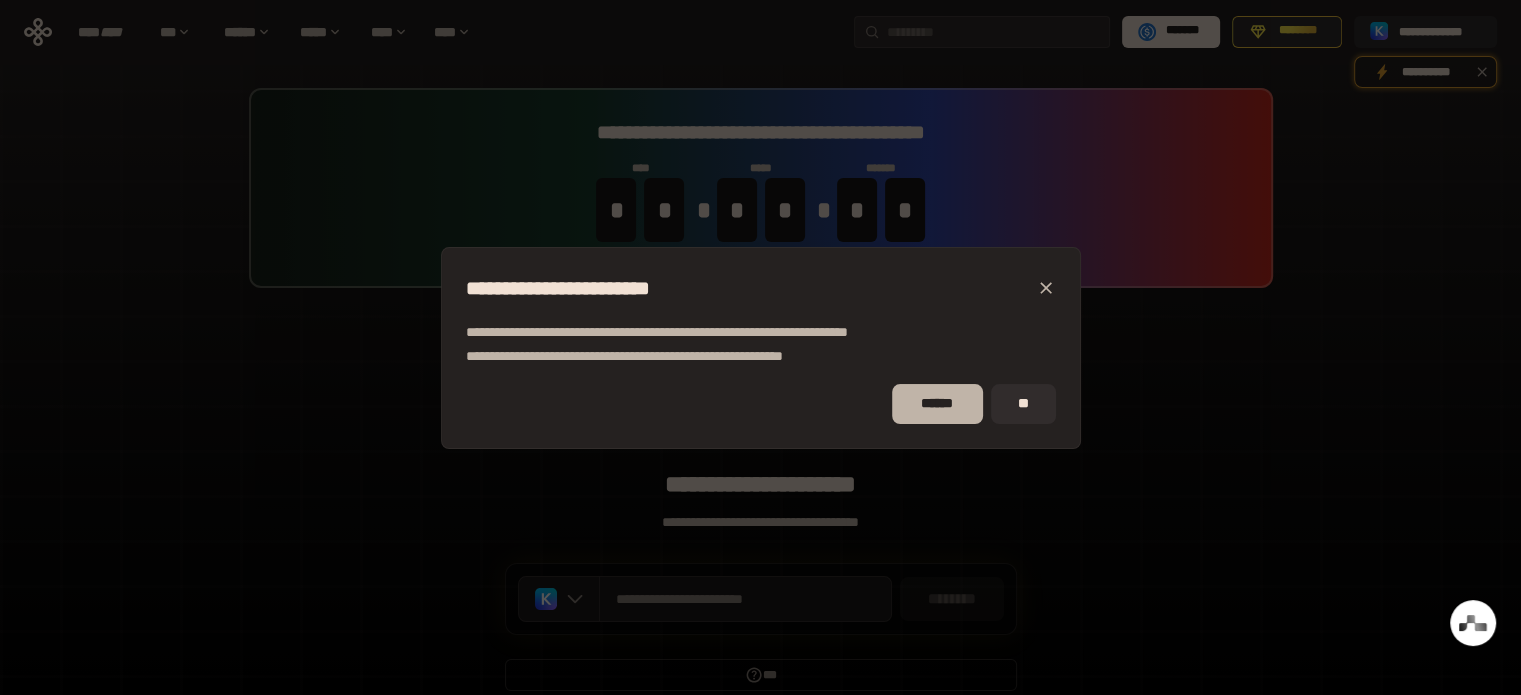 click on "******" at bounding box center (937, 404) 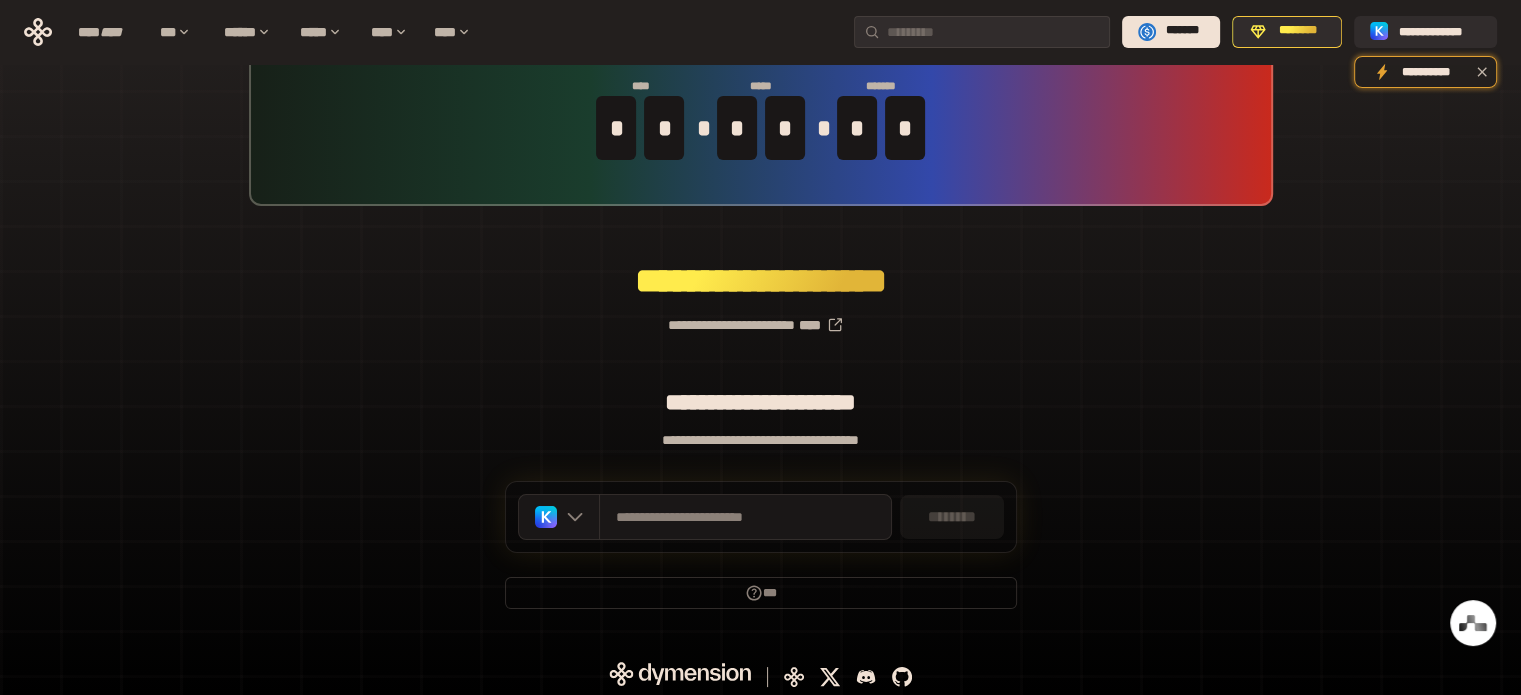 scroll, scrollTop: 87, scrollLeft: 0, axis: vertical 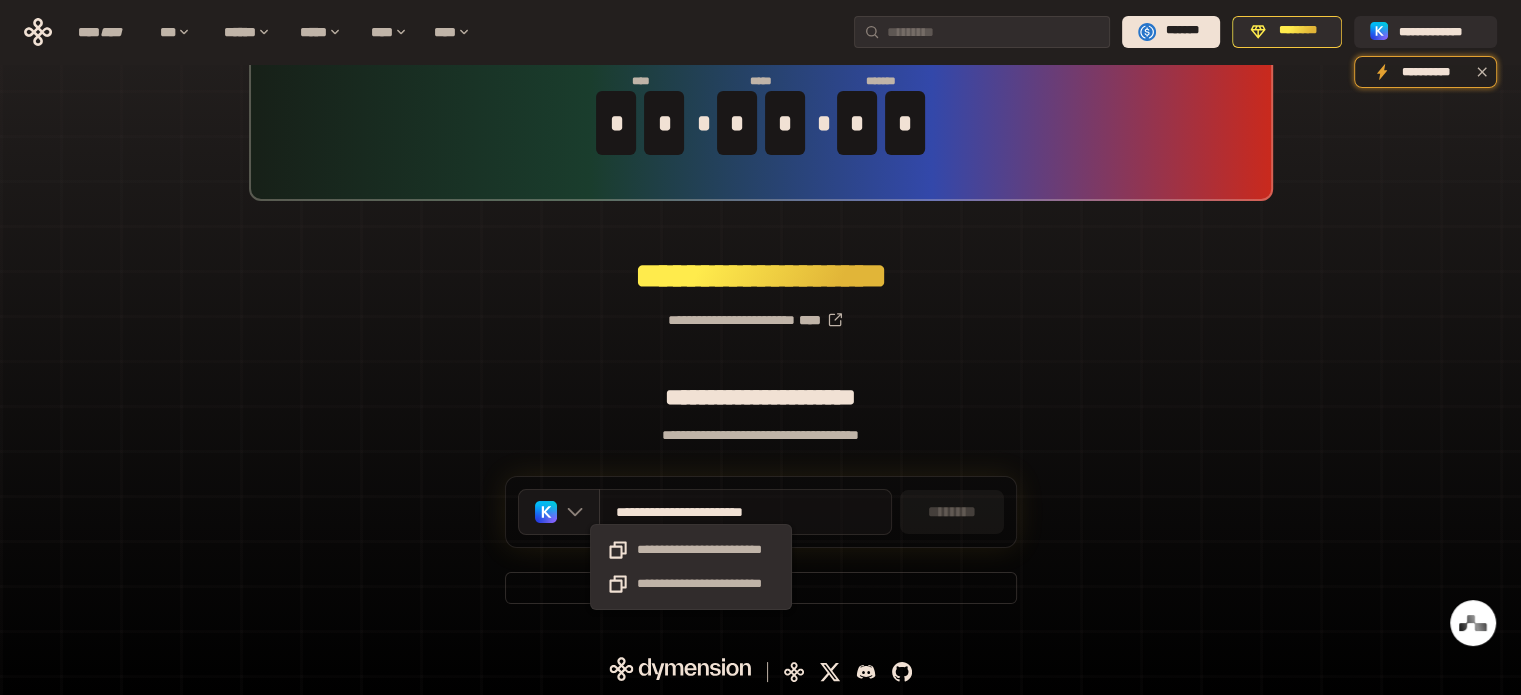 click on "**********" at bounding box center (714, 512) 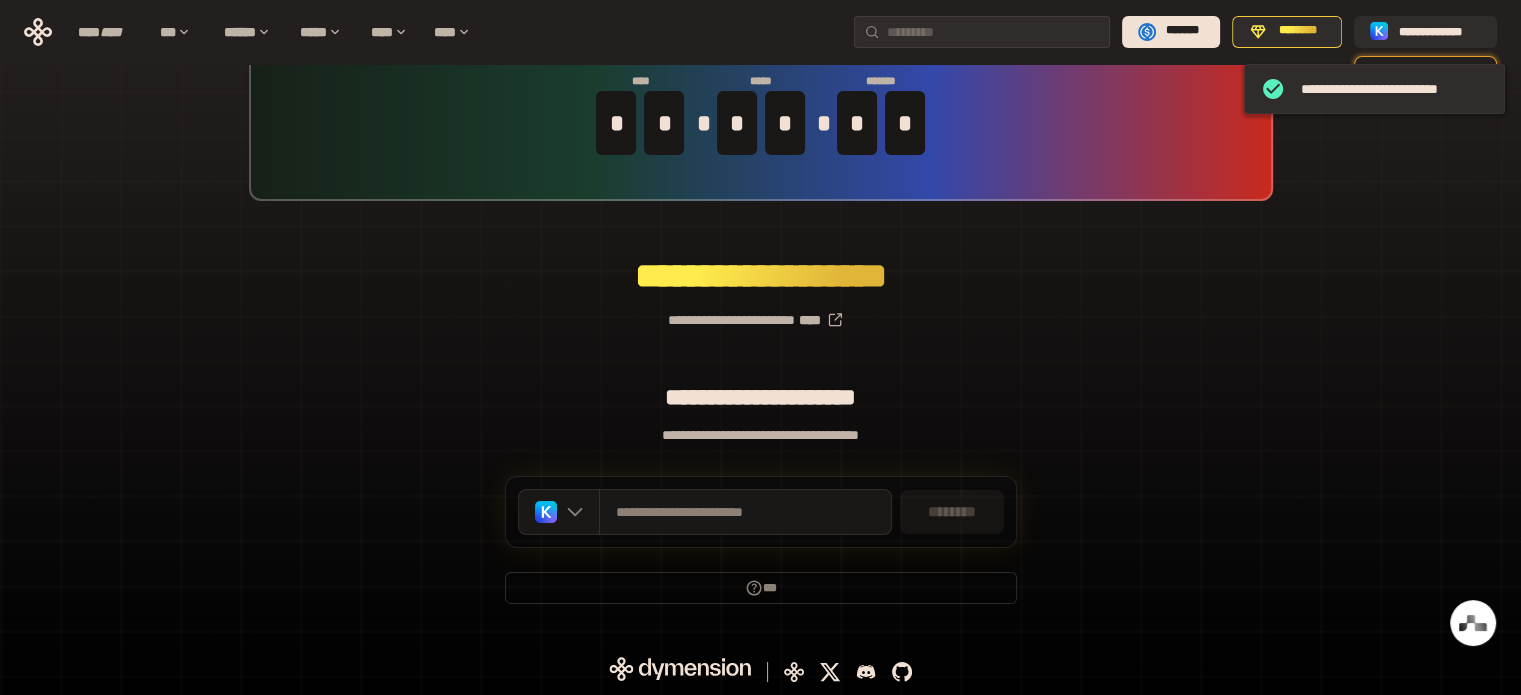 click on "********" at bounding box center [952, 512] 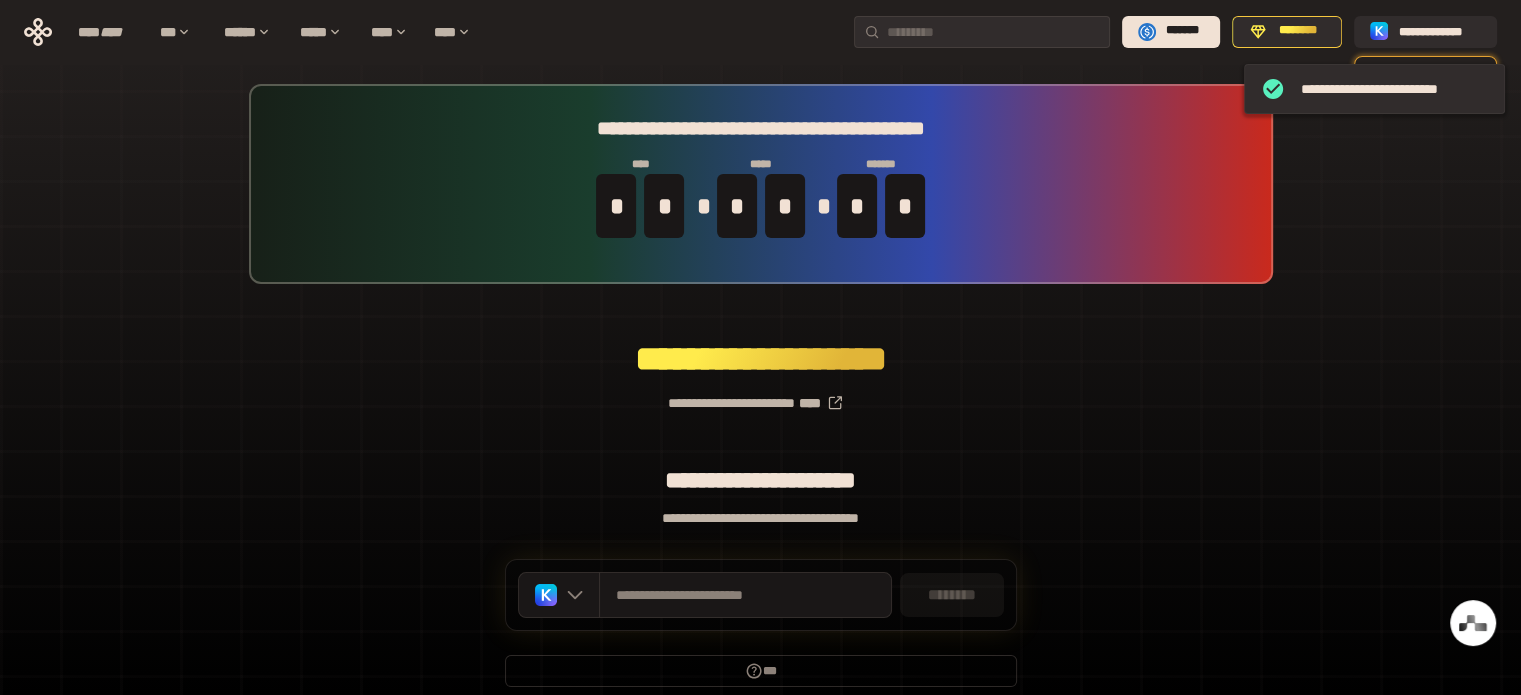 scroll, scrollTop: 0, scrollLeft: 0, axis: both 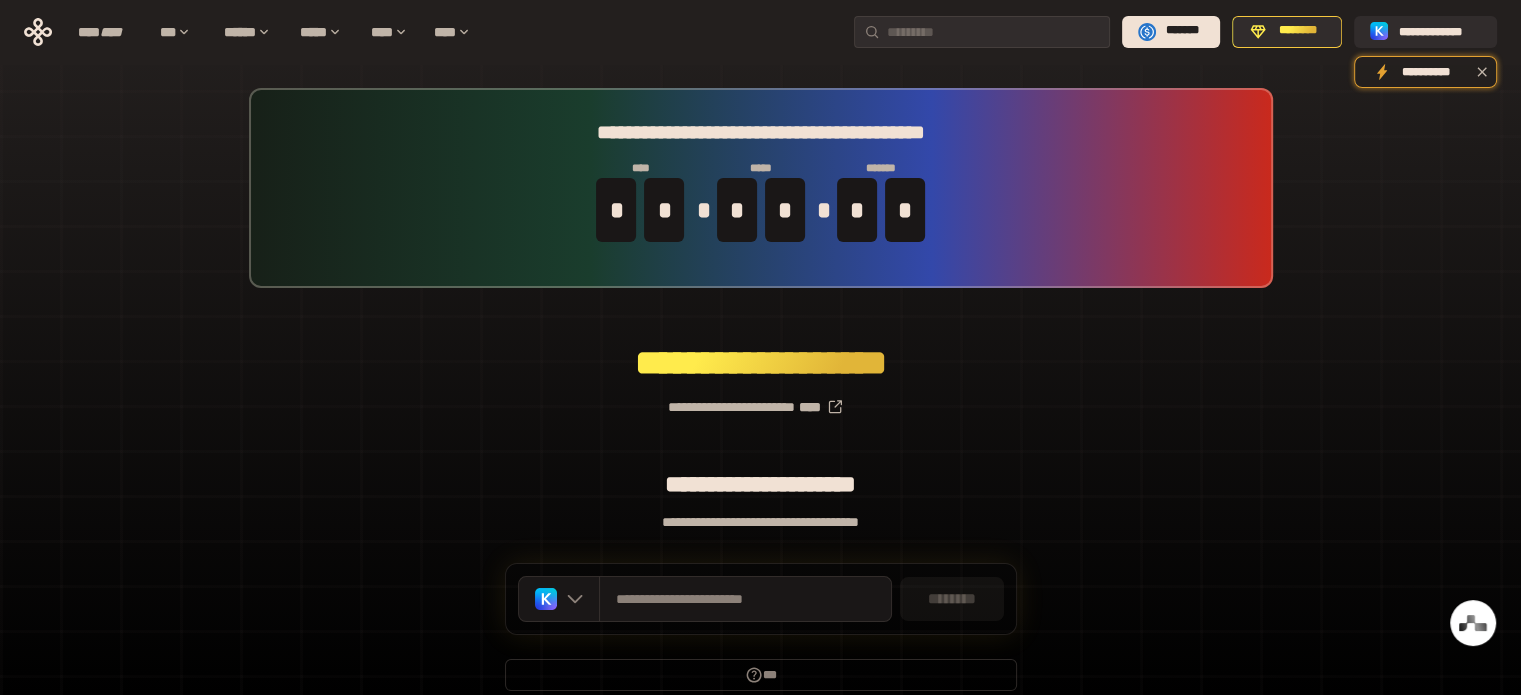 click on "**********" at bounding box center [761, 188] 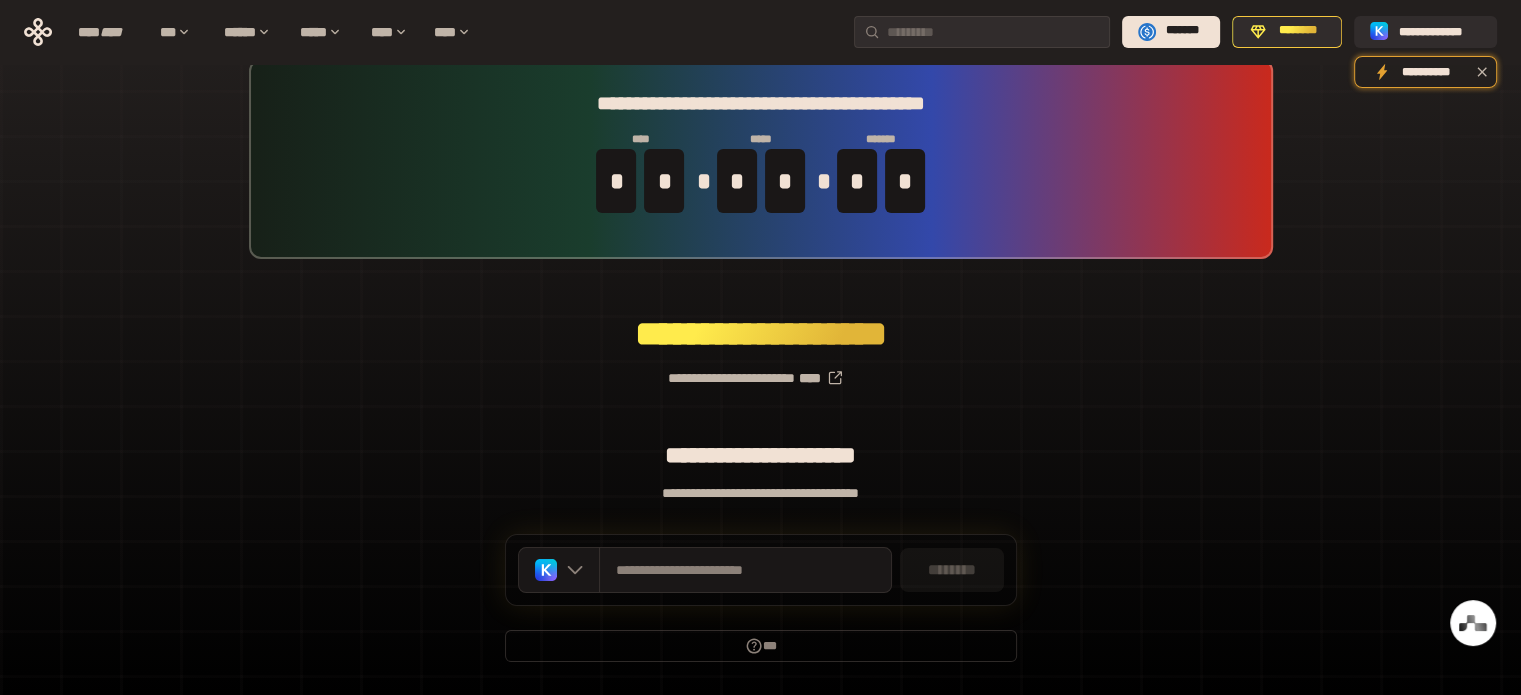 scroll, scrollTop: 0, scrollLeft: 0, axis: both 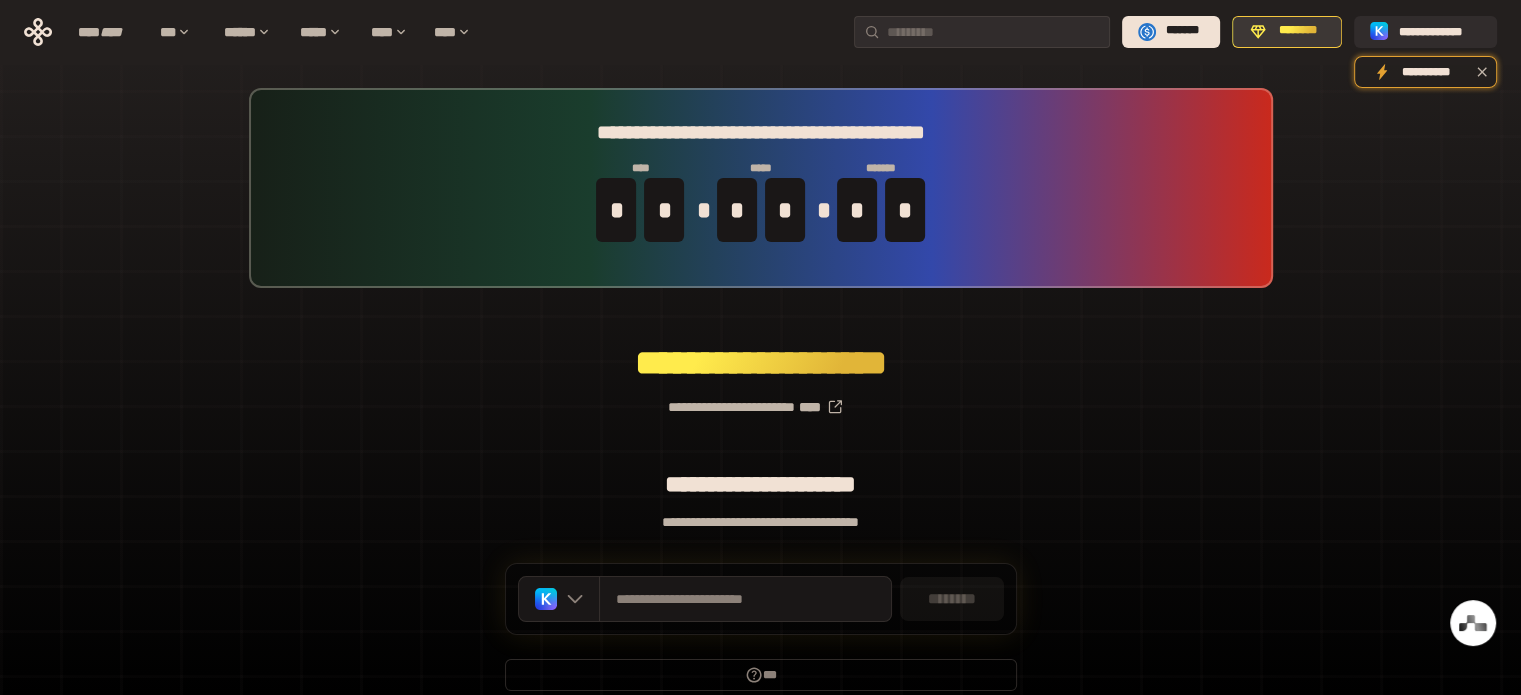 click on "********" at bounding box center (1298, 31) 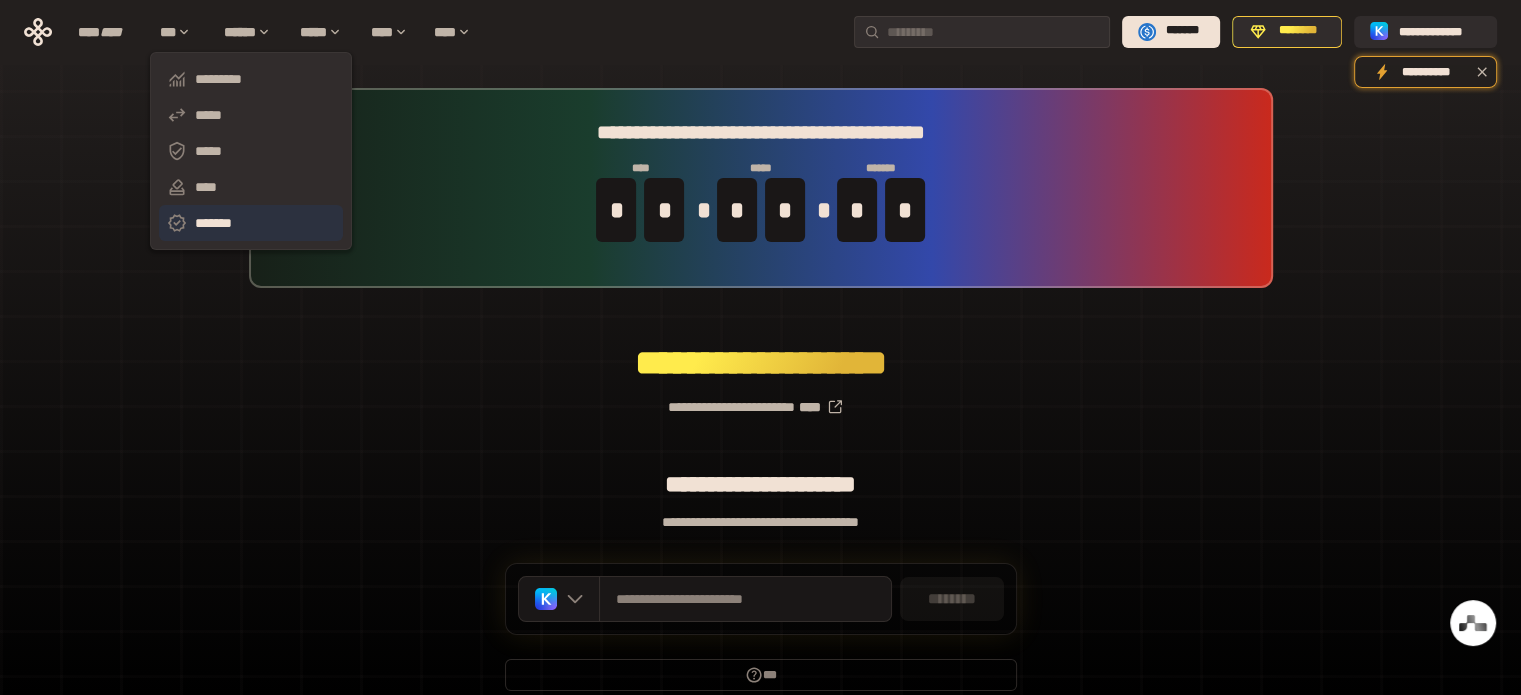 click on "*******" at bounding box center (251, 223) 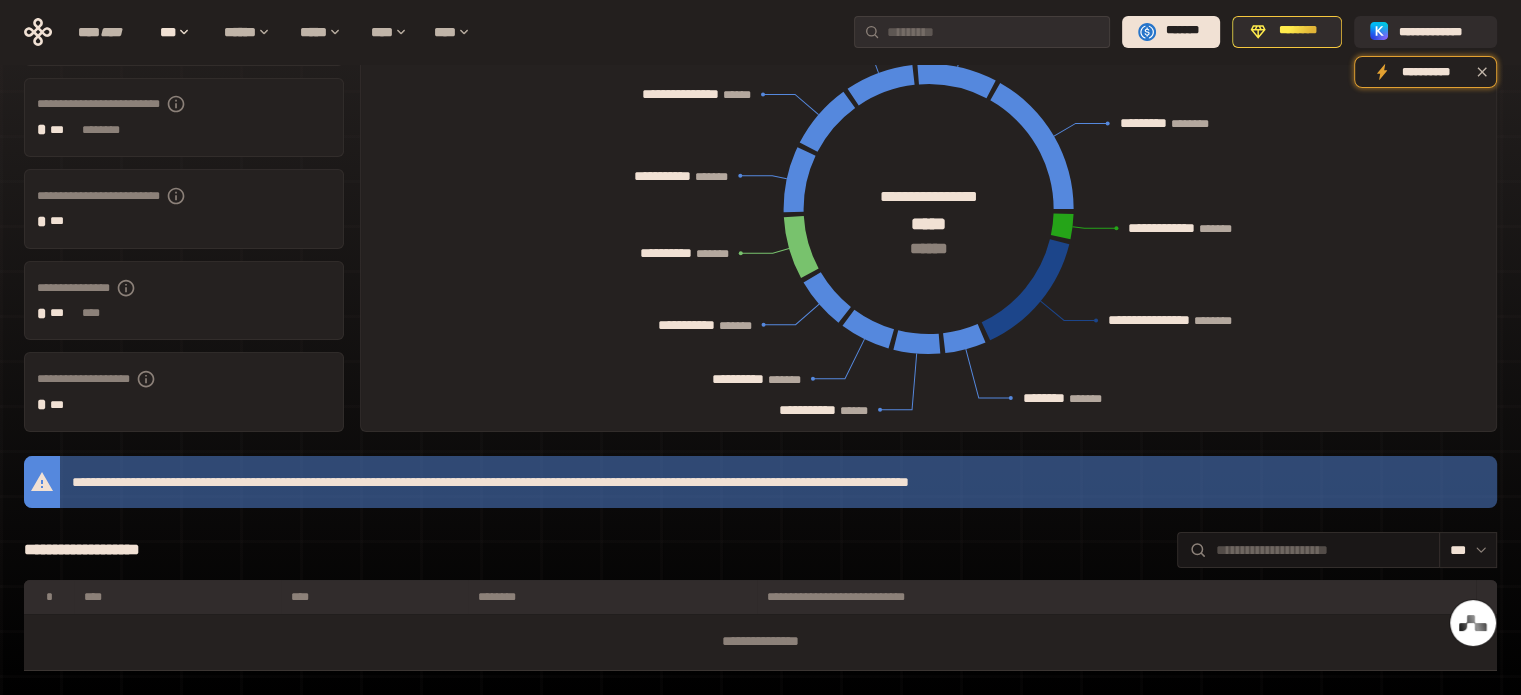 scroll, scrollTop: 0, scrollLeft: 0, axis: both 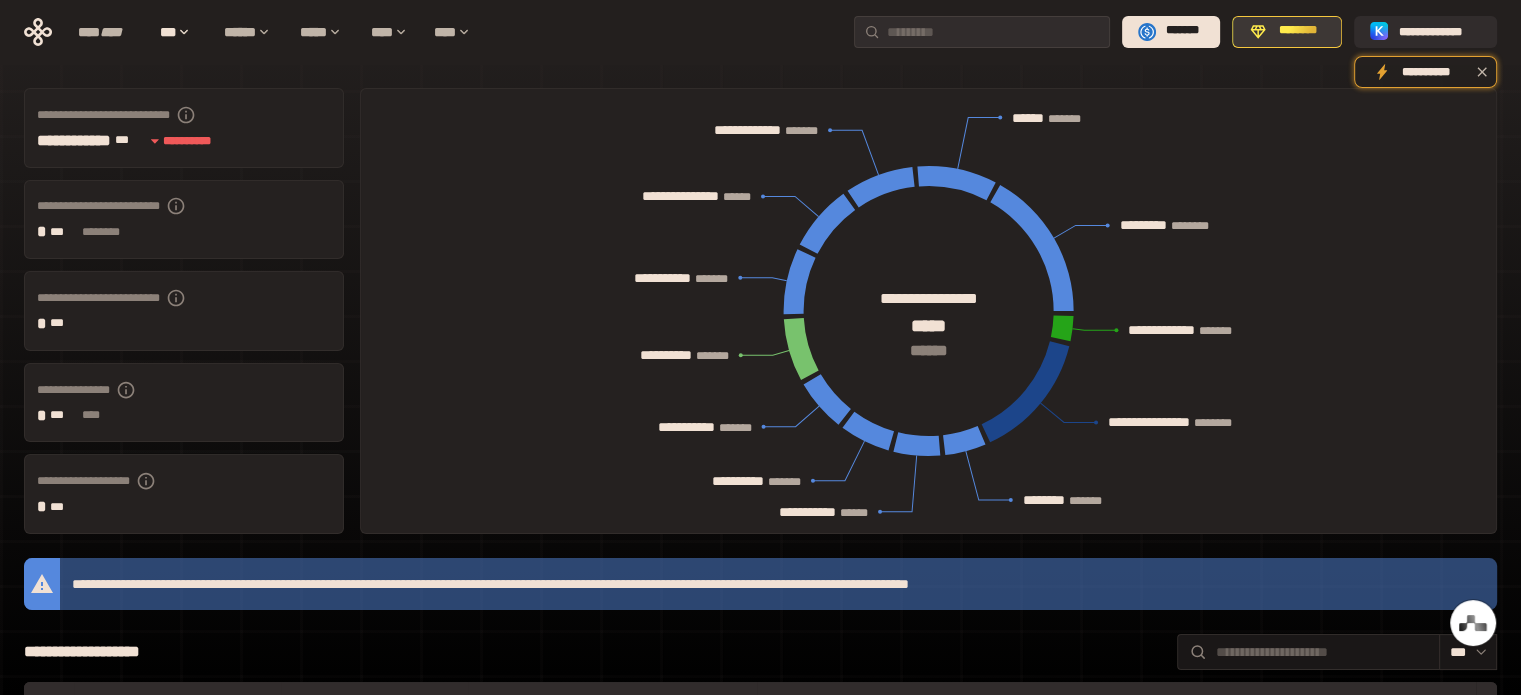 click on "********" at bounding box center (1298, 31) 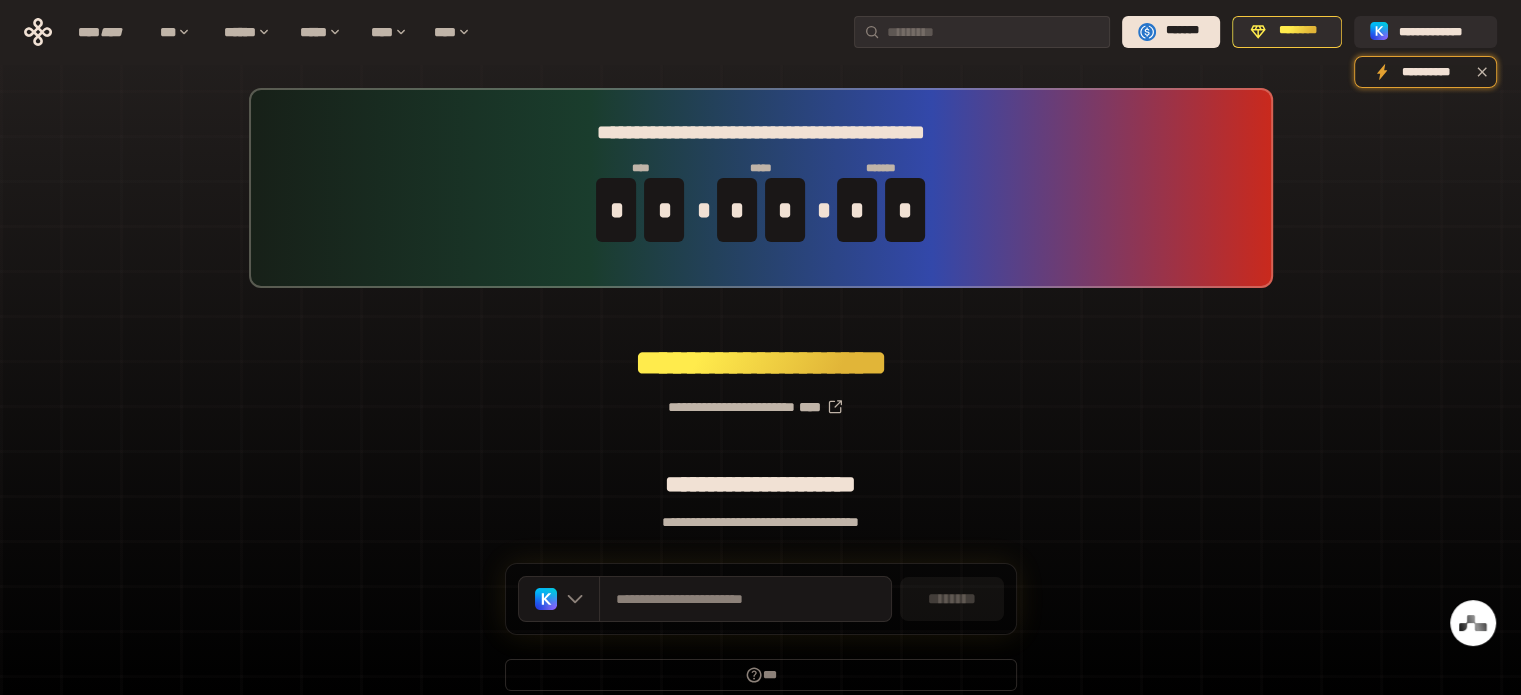 drag, startPoint x: 810, startPoint y: 191, endPoint x: 818, endPoint y: 202, distance: 13.601471 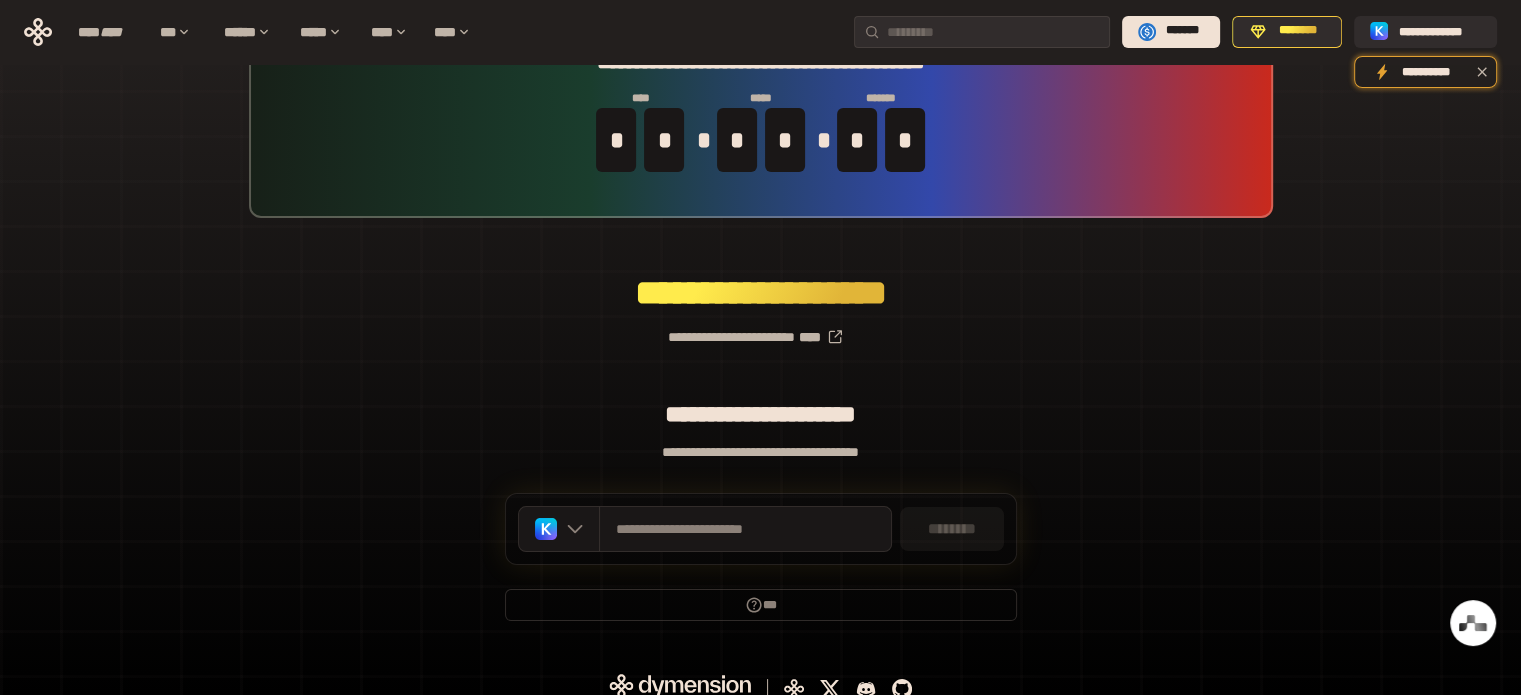 scroll, scrollTop: 87, scrollLeft: 0, axis: vertical 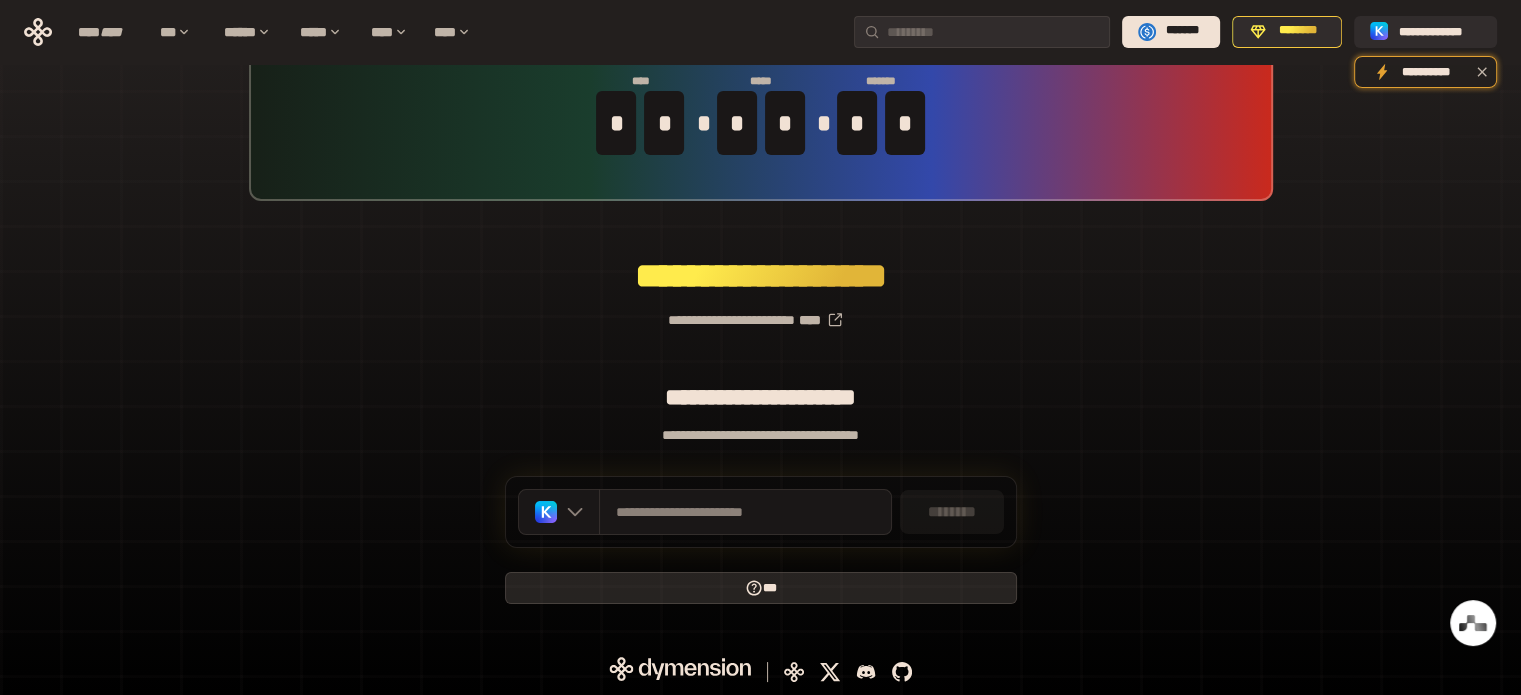 click 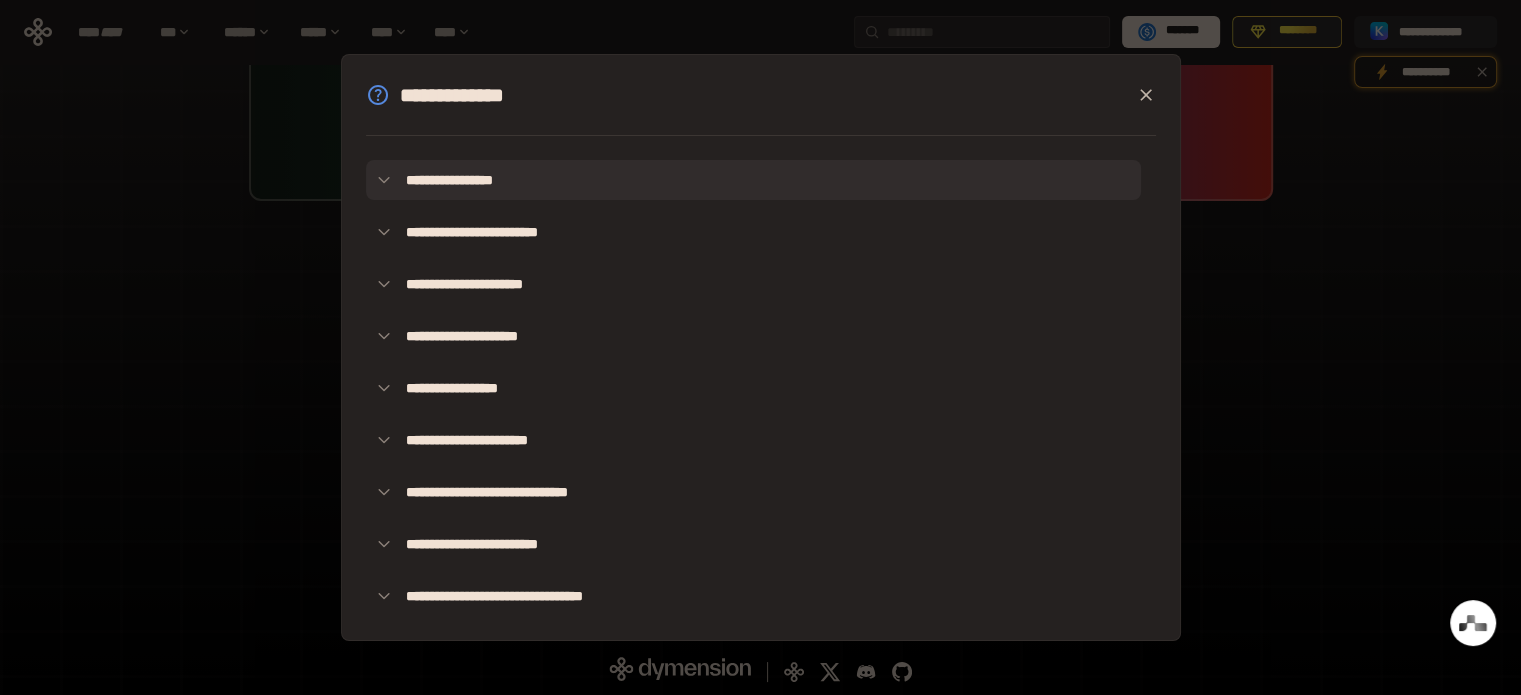 click on "**********" at bounding box center (753, 180) 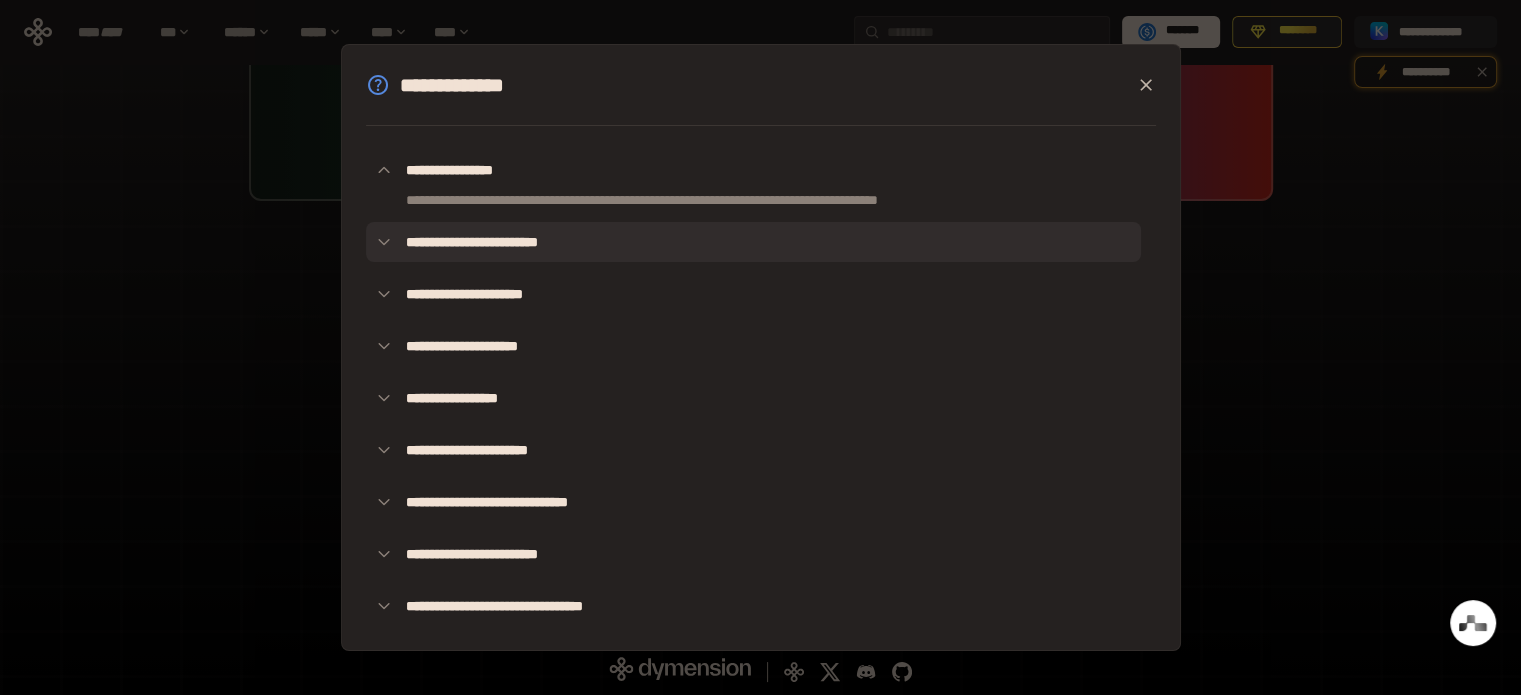 click on "**********" at bounding box center (753, 242) 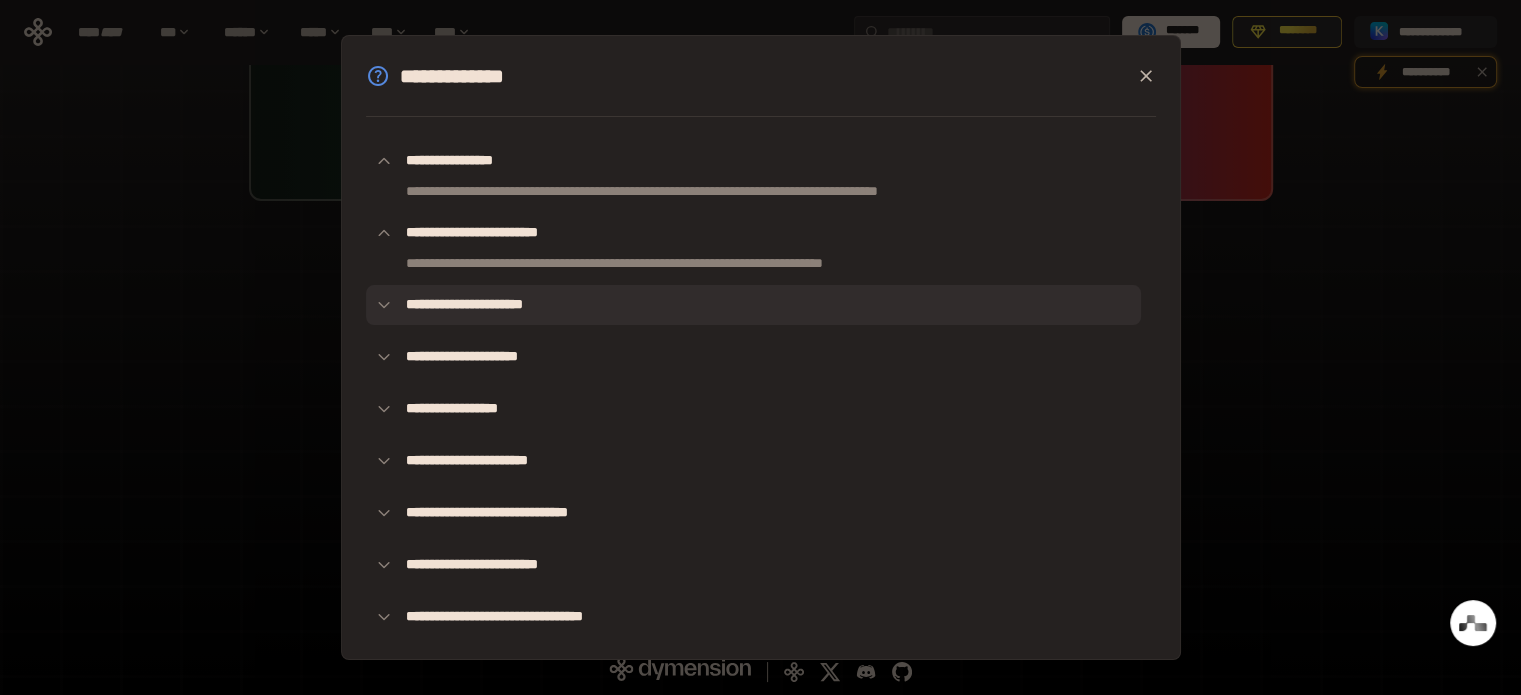 click on "**********" at bounding box center [753, 305] 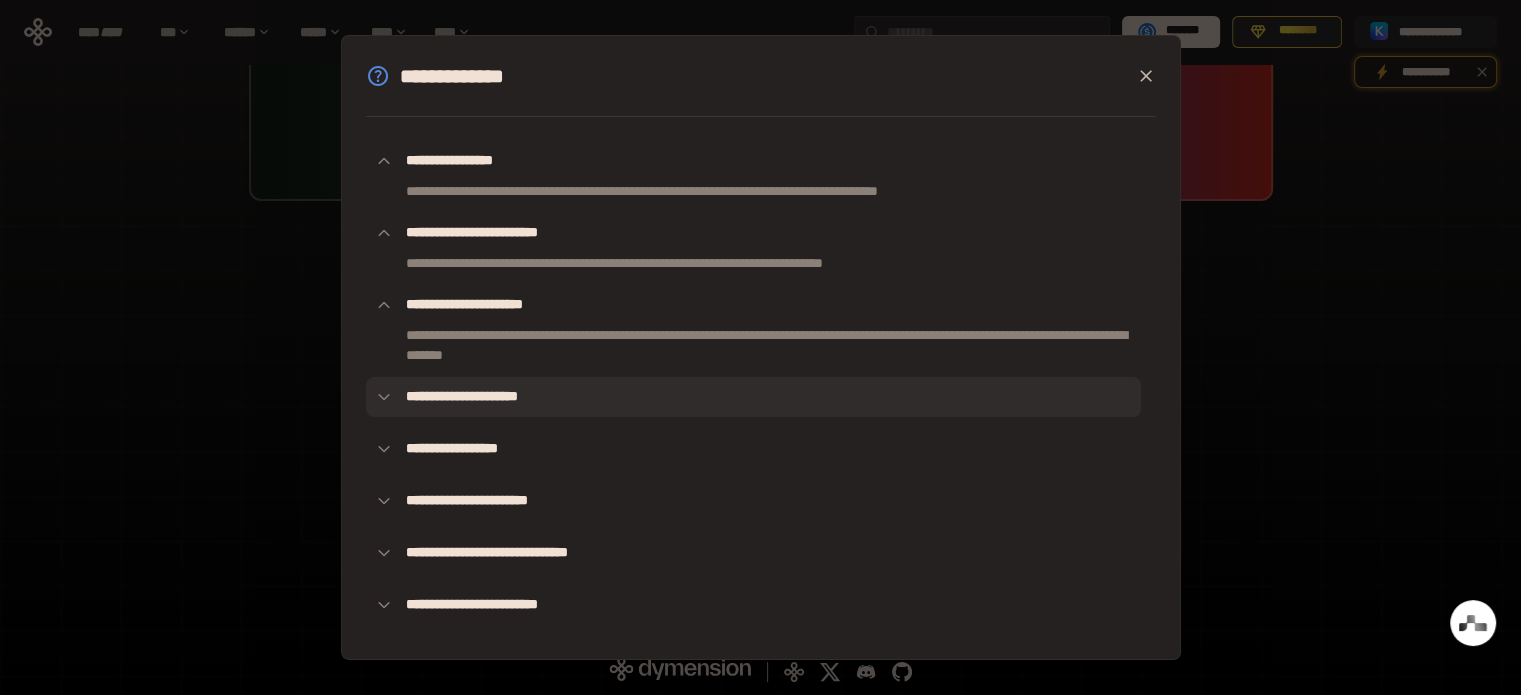 click on "**********" at bounding box center (753, 397) 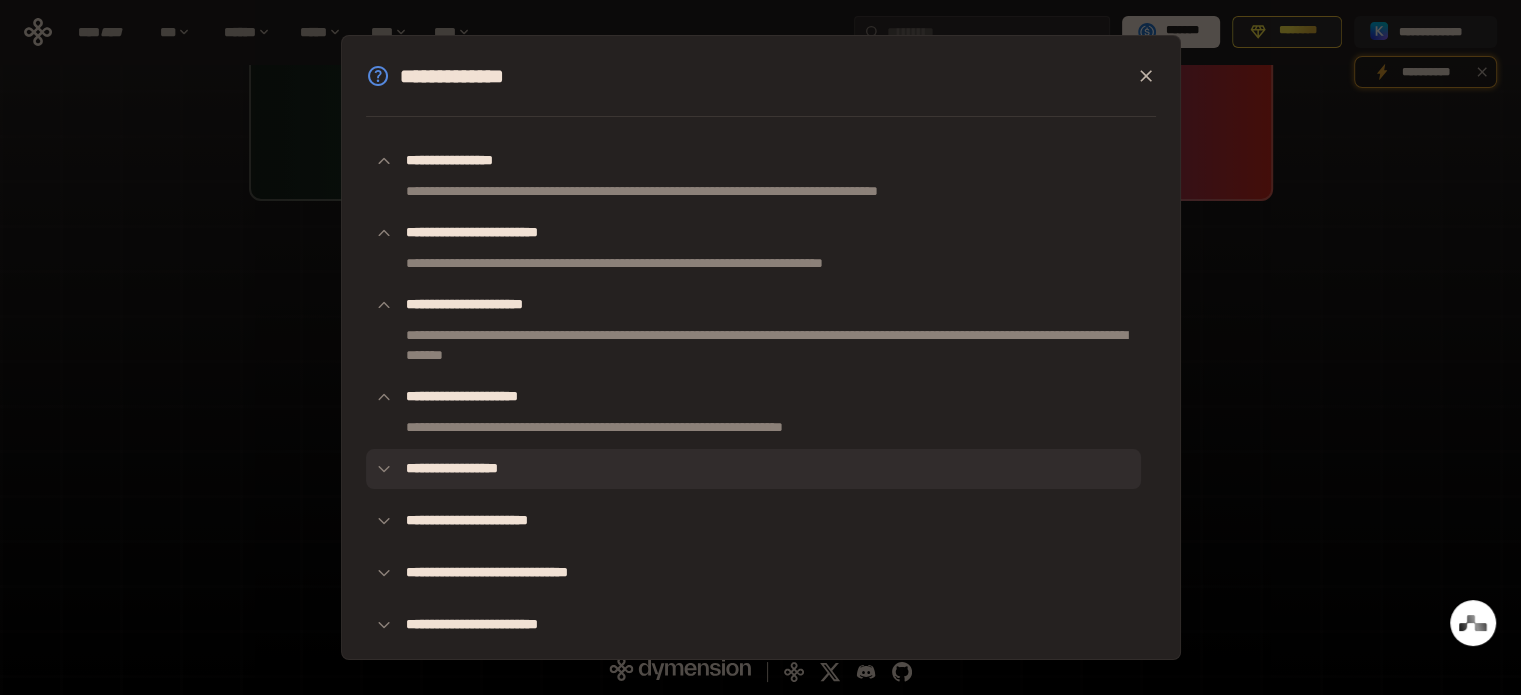 click on "**********" at bounding box center [753, 469] 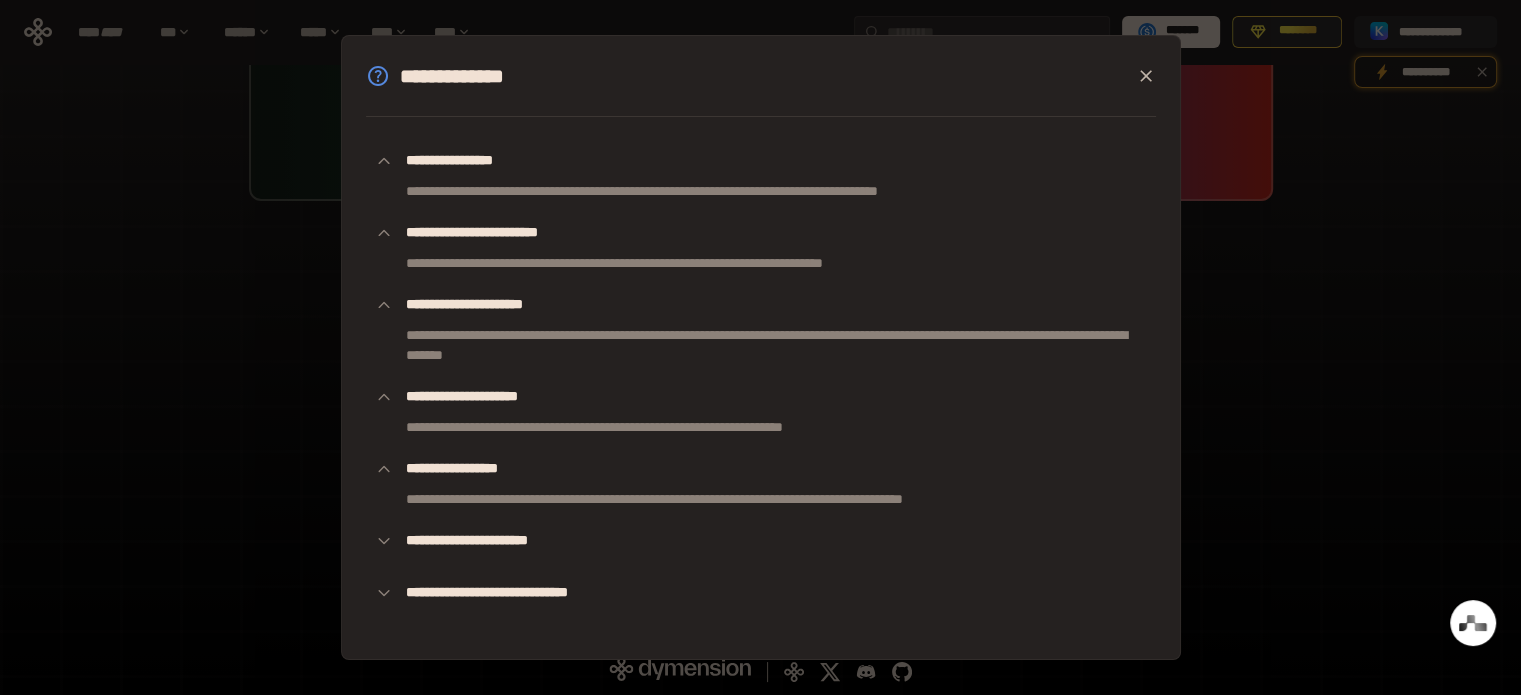 click on "**********" at bounding box center [760, 347] 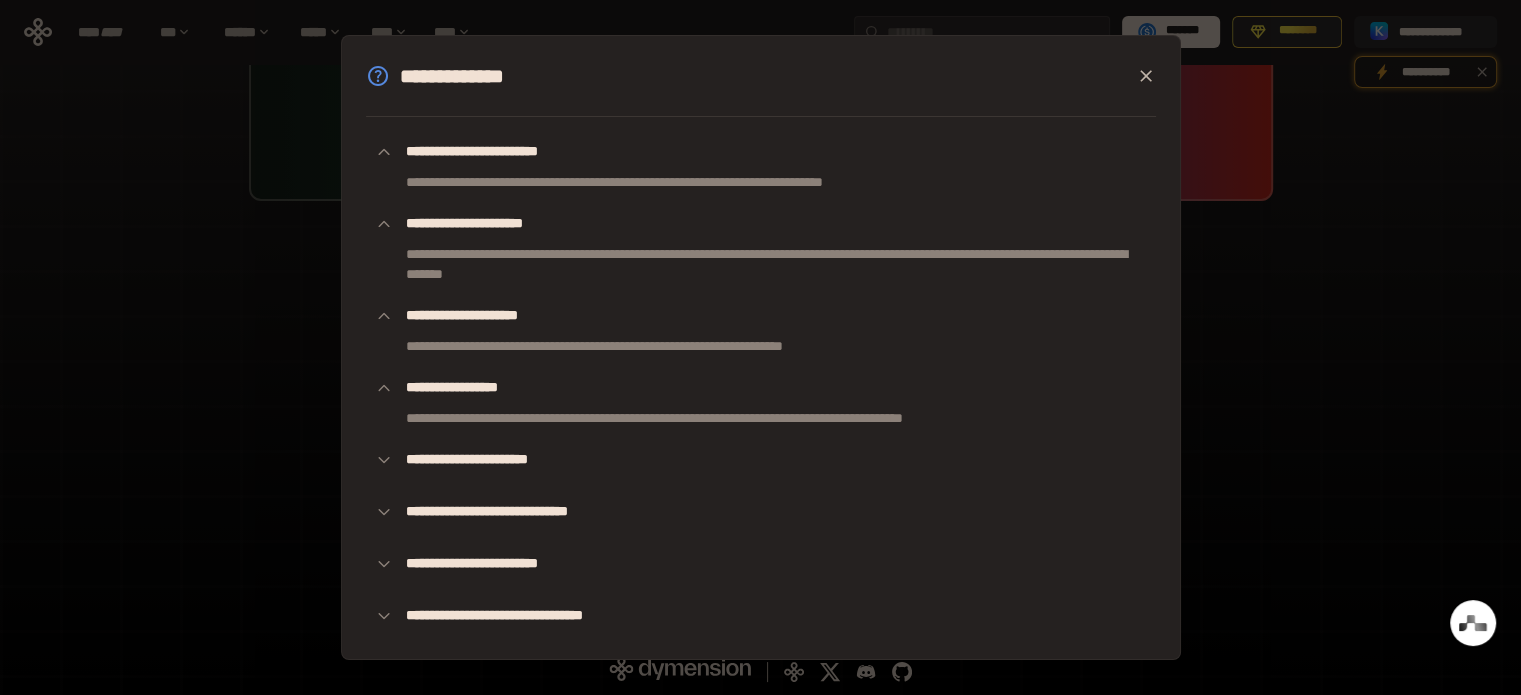 scroll, scrollTop: 95, scrollLeft: 0, axis: vertical 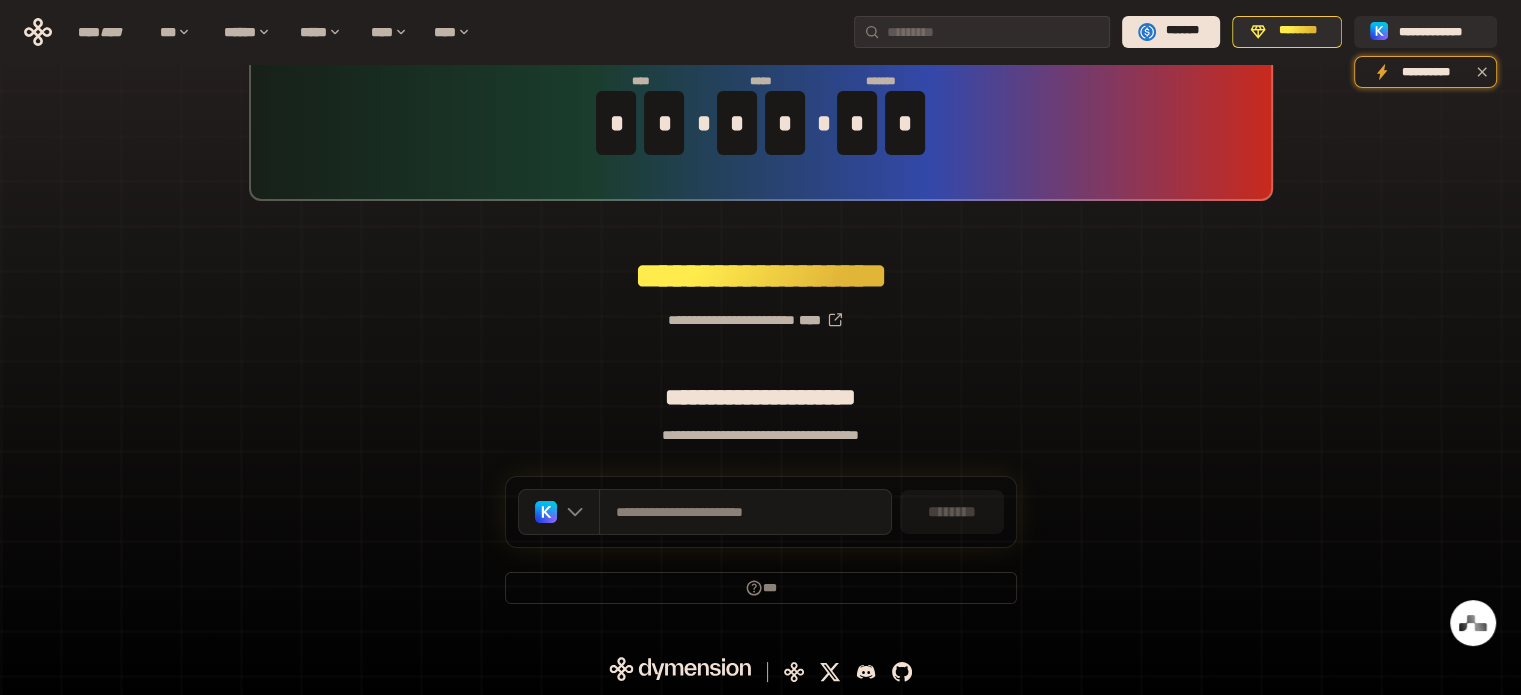 click on "**********" at bounding box center [760, 312] 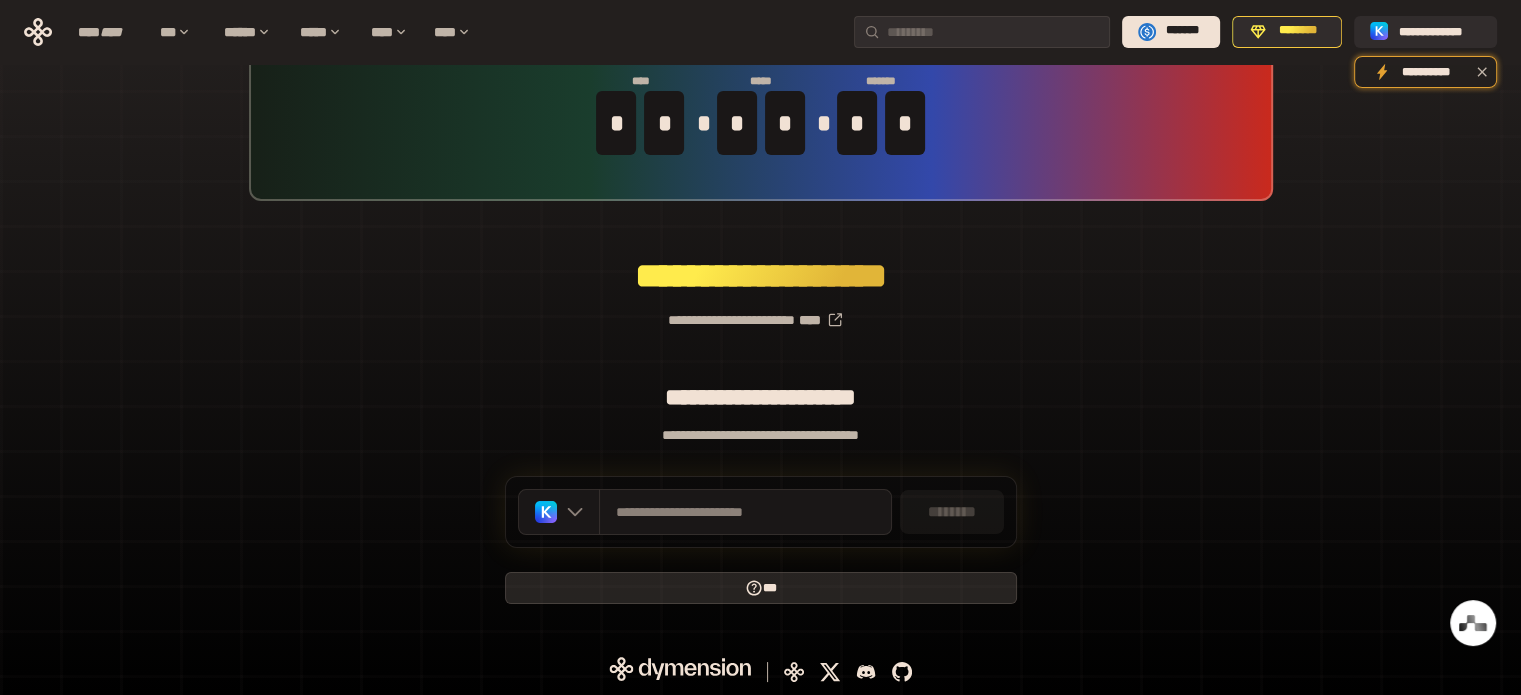 click on "***" at bounding box center [761, 588] 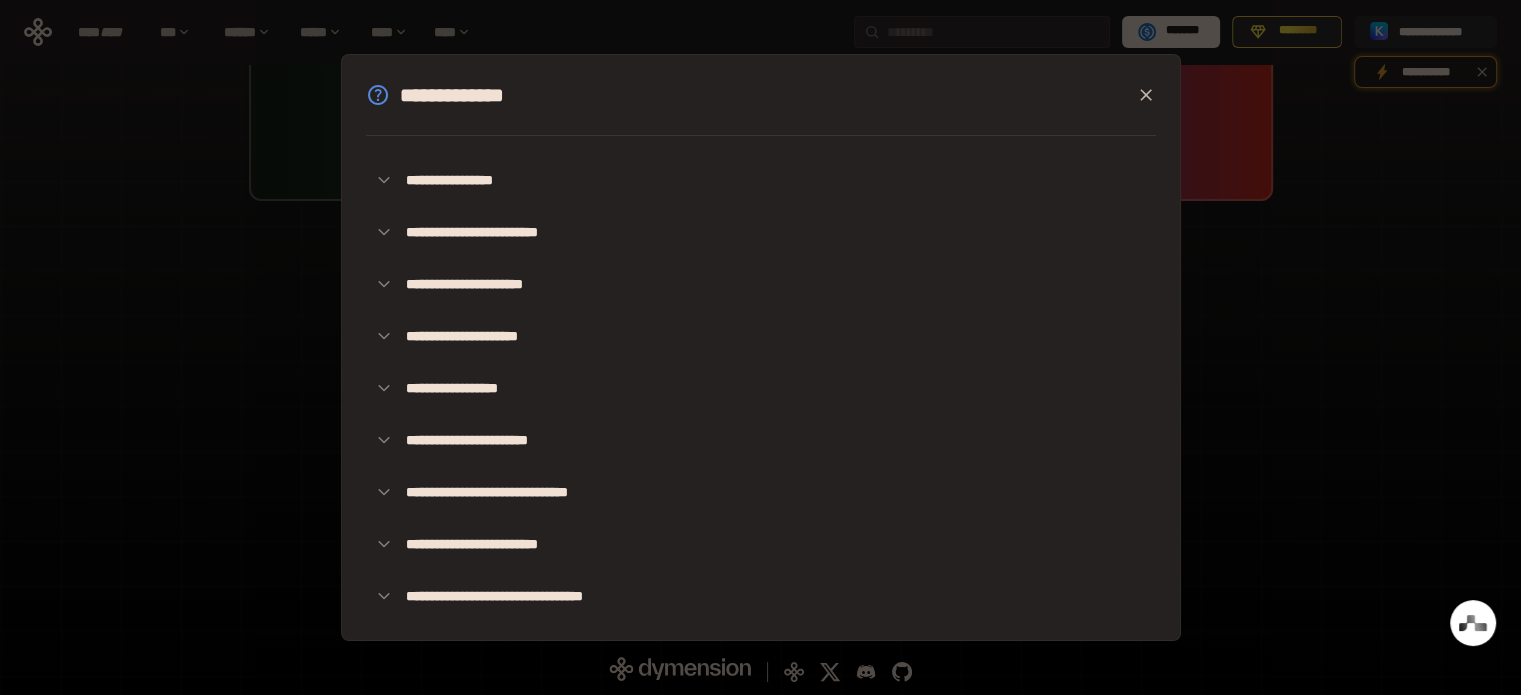 click on "**********" at bounding box center (760, 347) 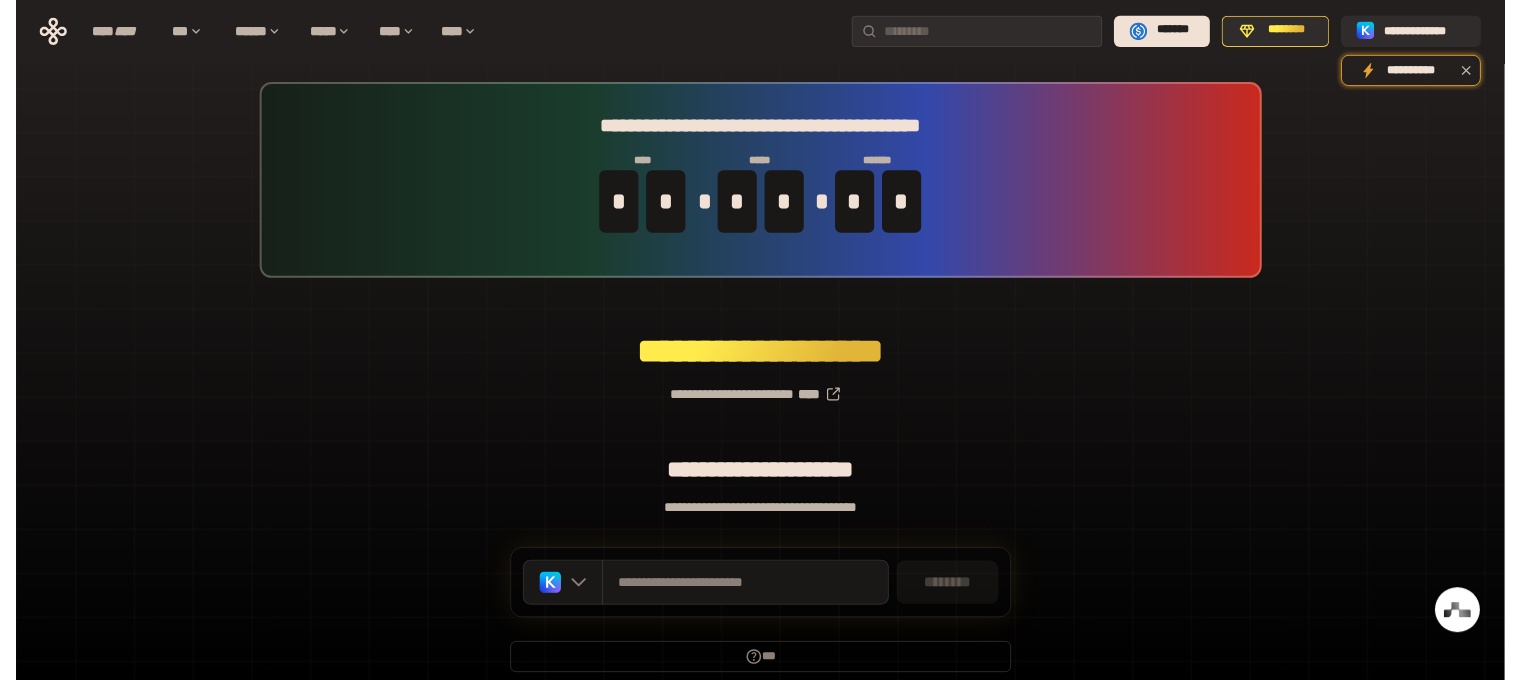 scroll, scrollTop: 0, scrollLeft: 0, axis: both 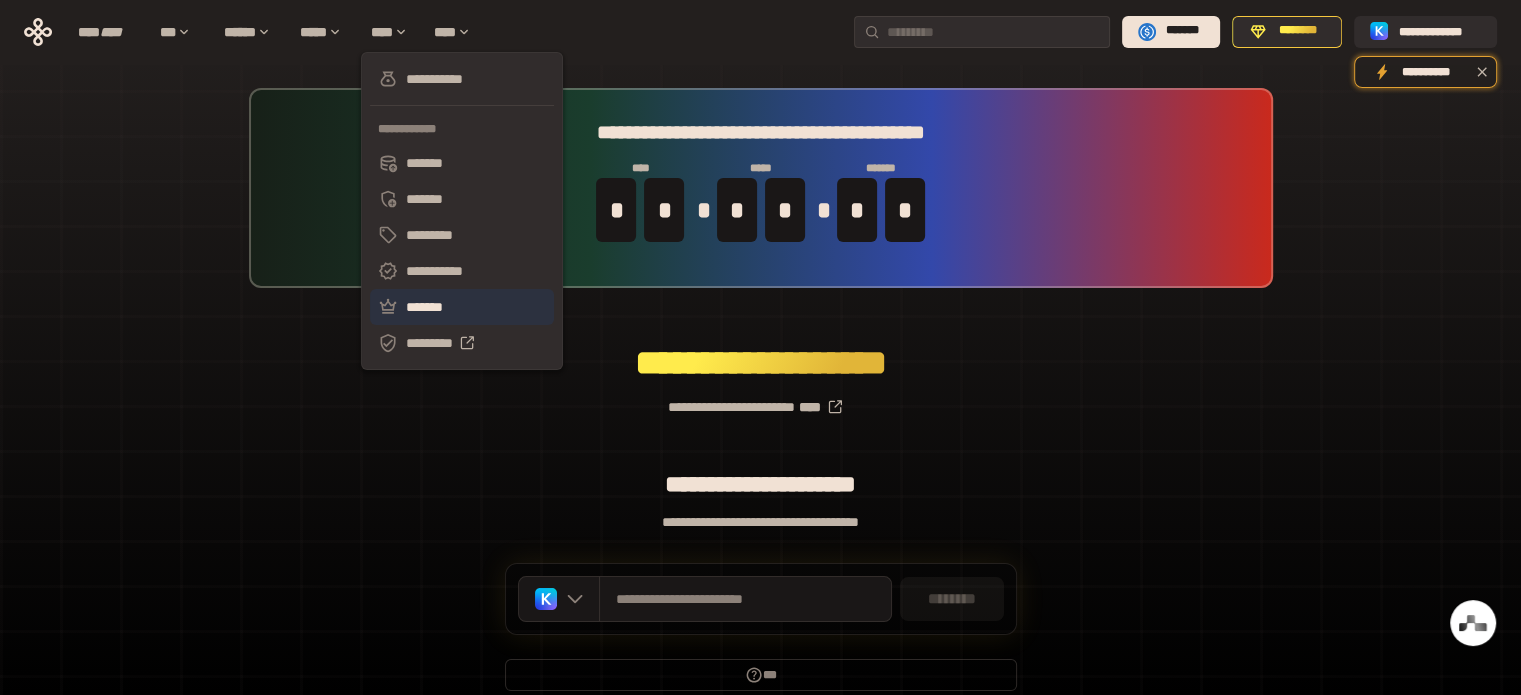 click on "*******" at bounding box center (462, 307) 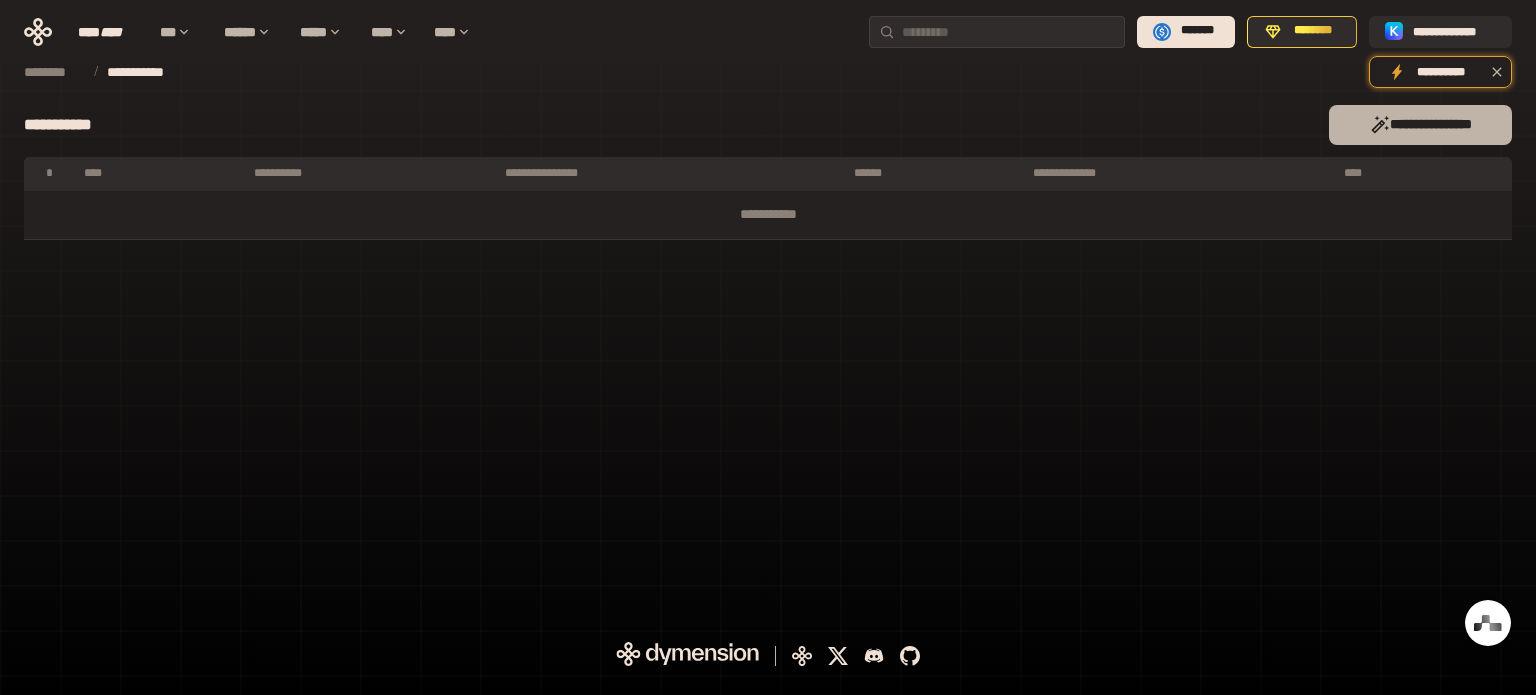 click on "**********" at bounding box center [1420, 125] 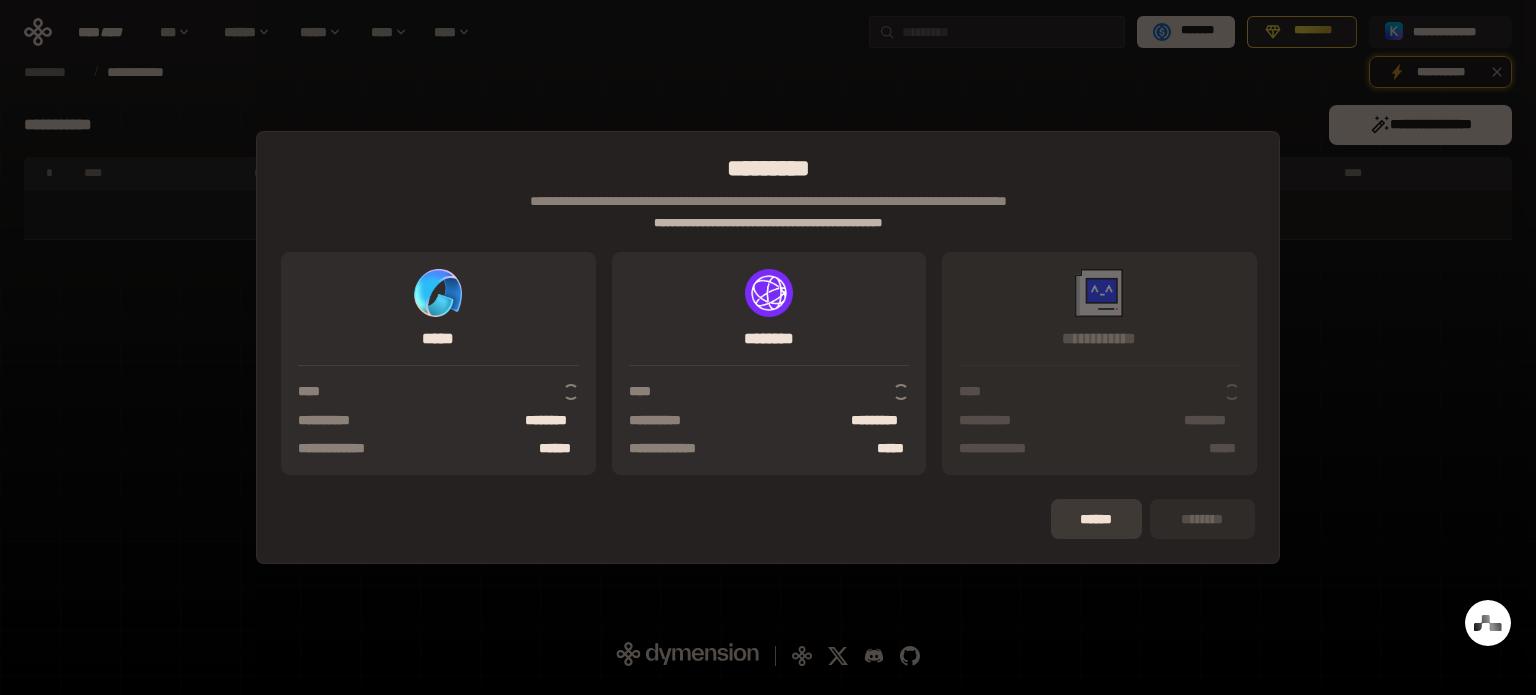 click on "******" at bounding box center [1096, 519] 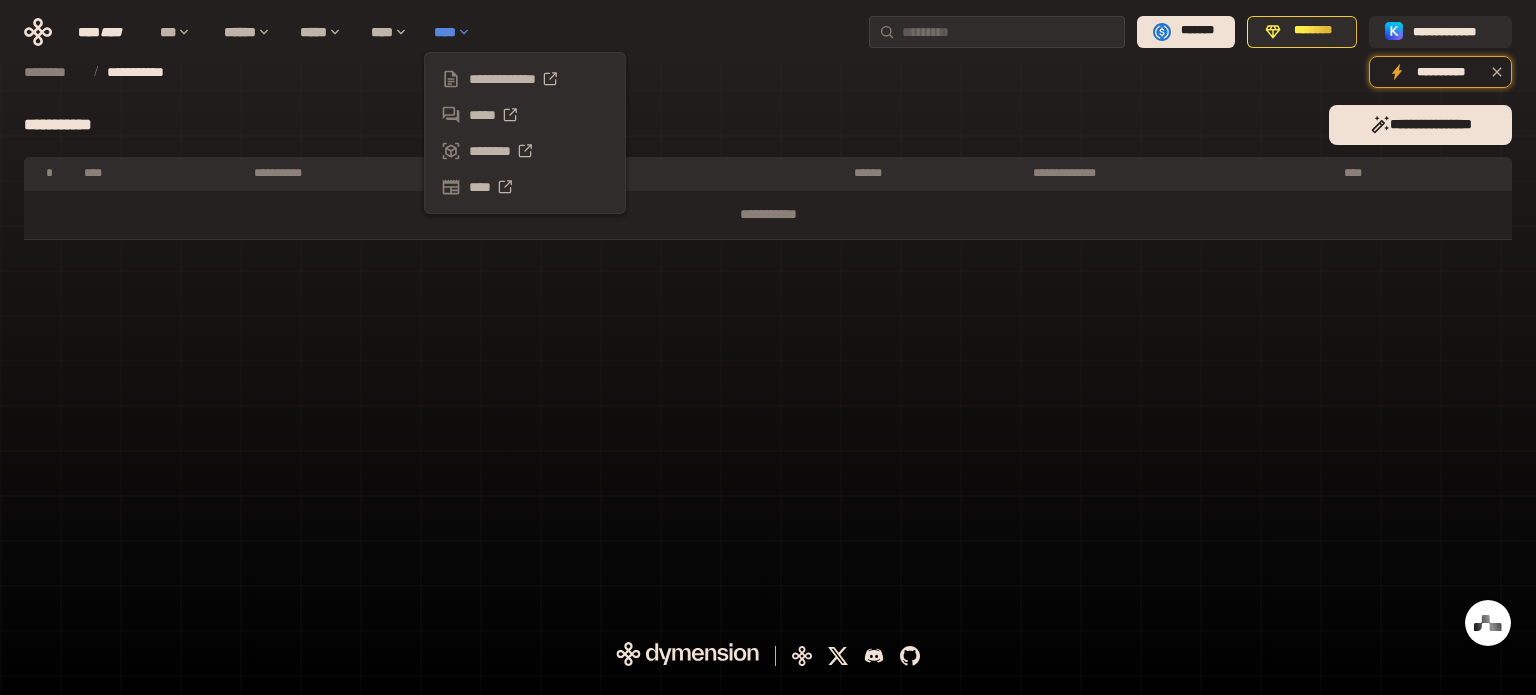 click on "****" at bounding box center (457, 32) 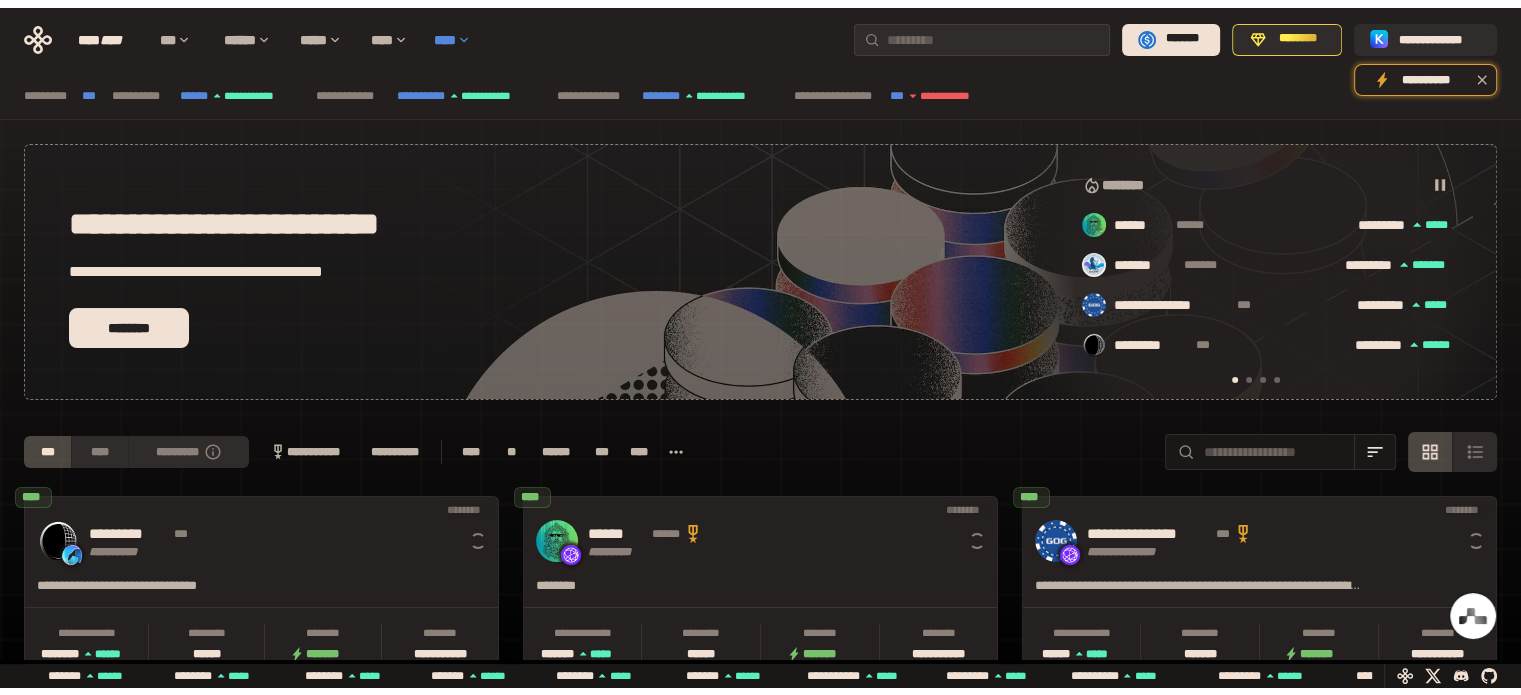 scroll, scrollTop: 0, scrollLeft: 16, axis: horizontal 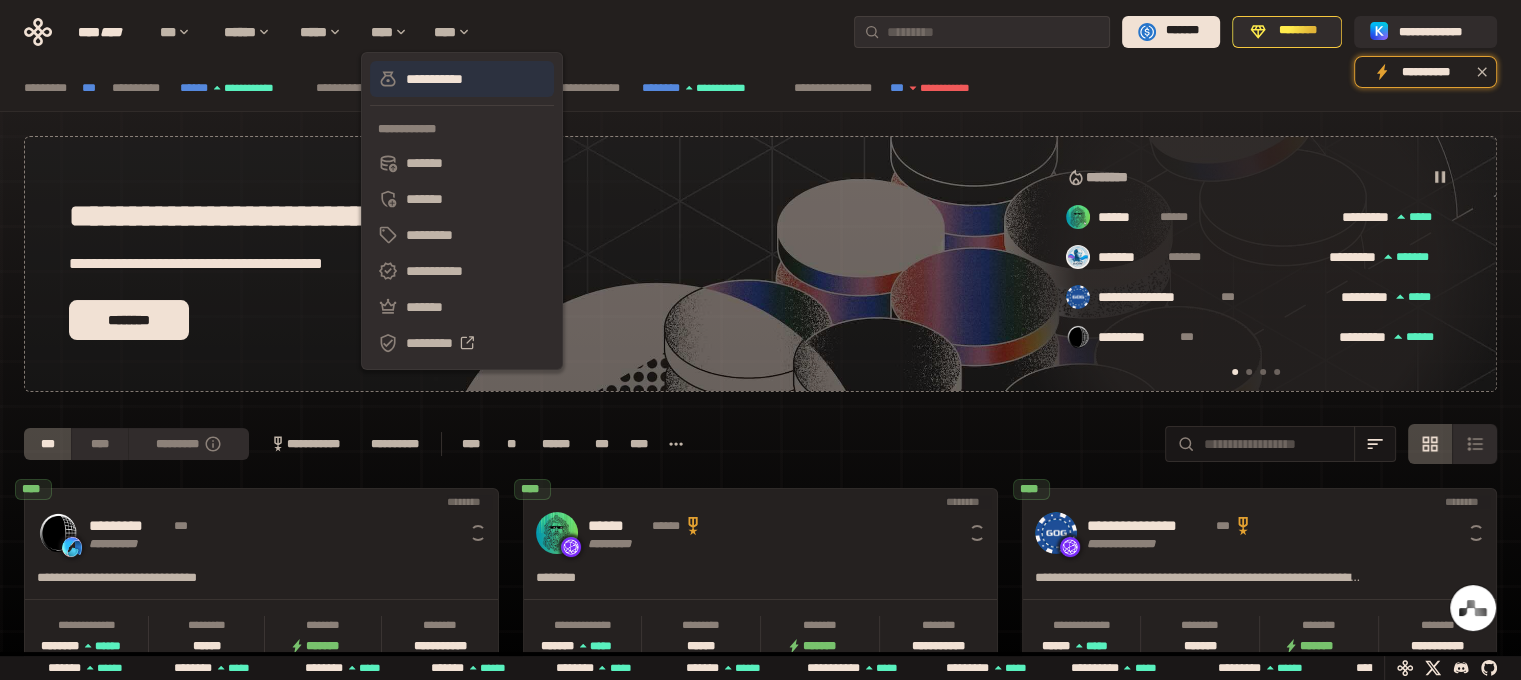 click on "**********" at bounding box center [462, 79] 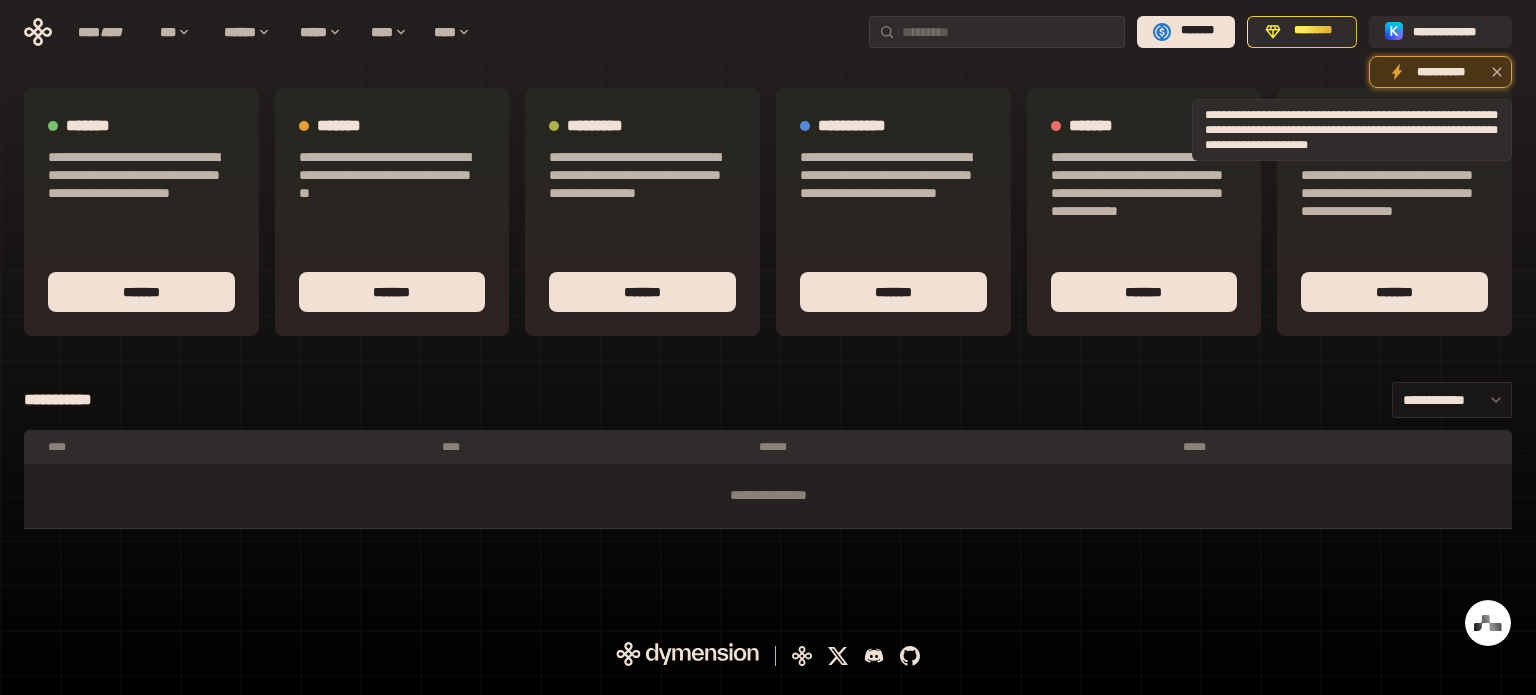 click 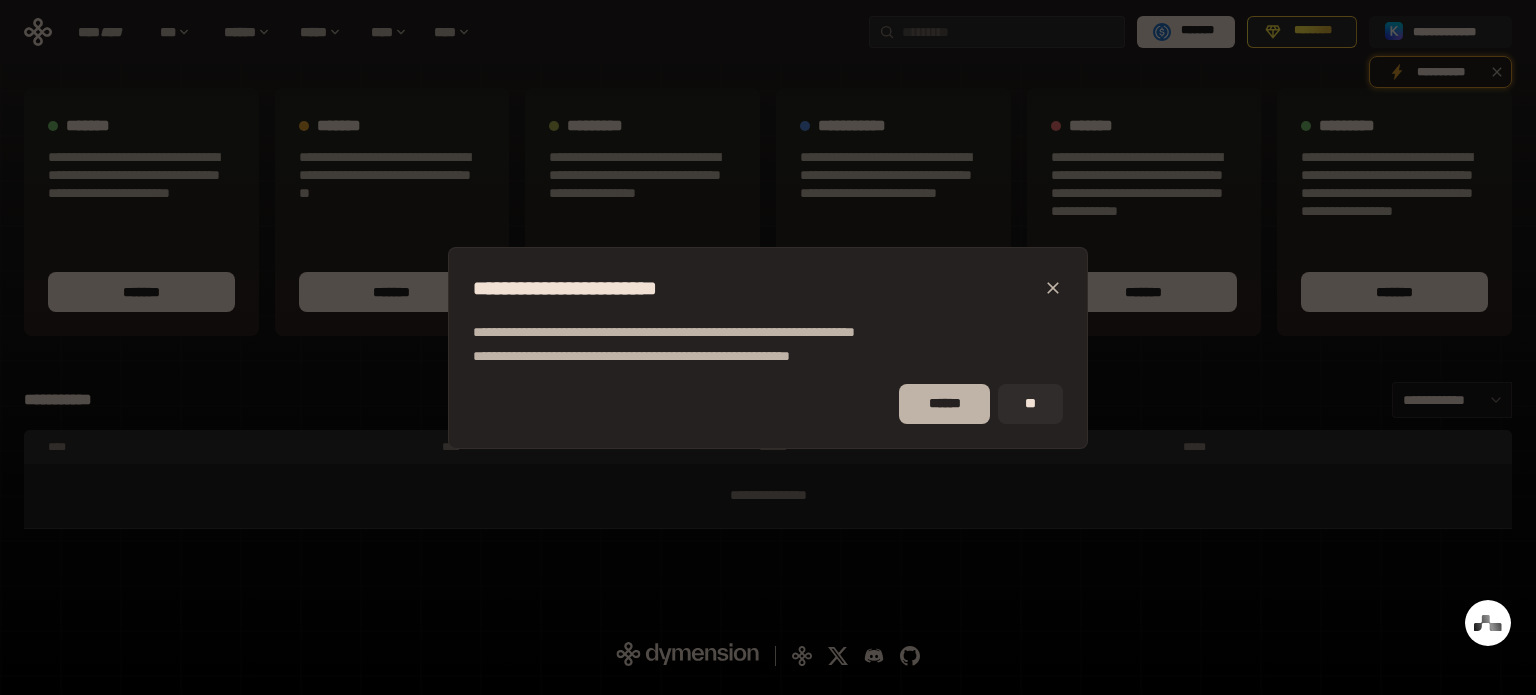 click on "******" at bounding box center (944, 404) 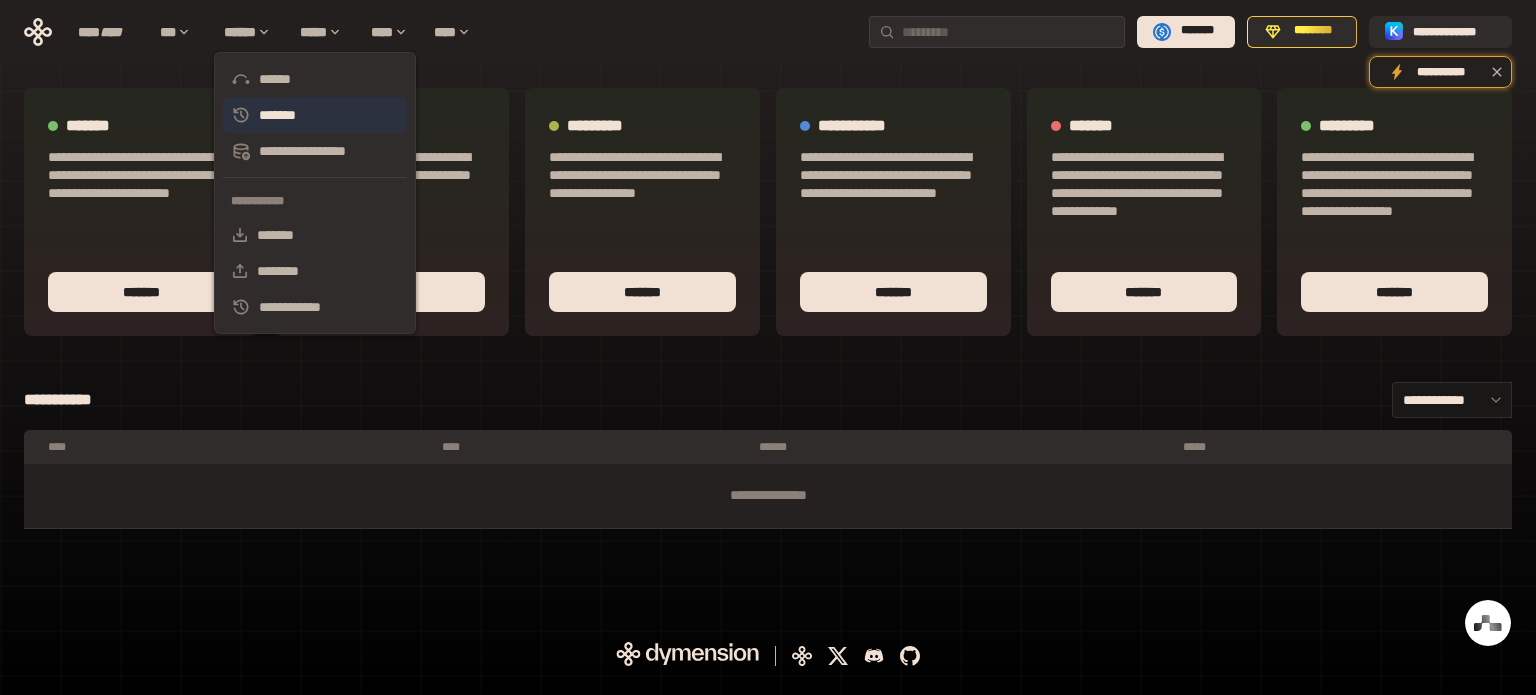 click on "*******" at bounding box center (315, 115) 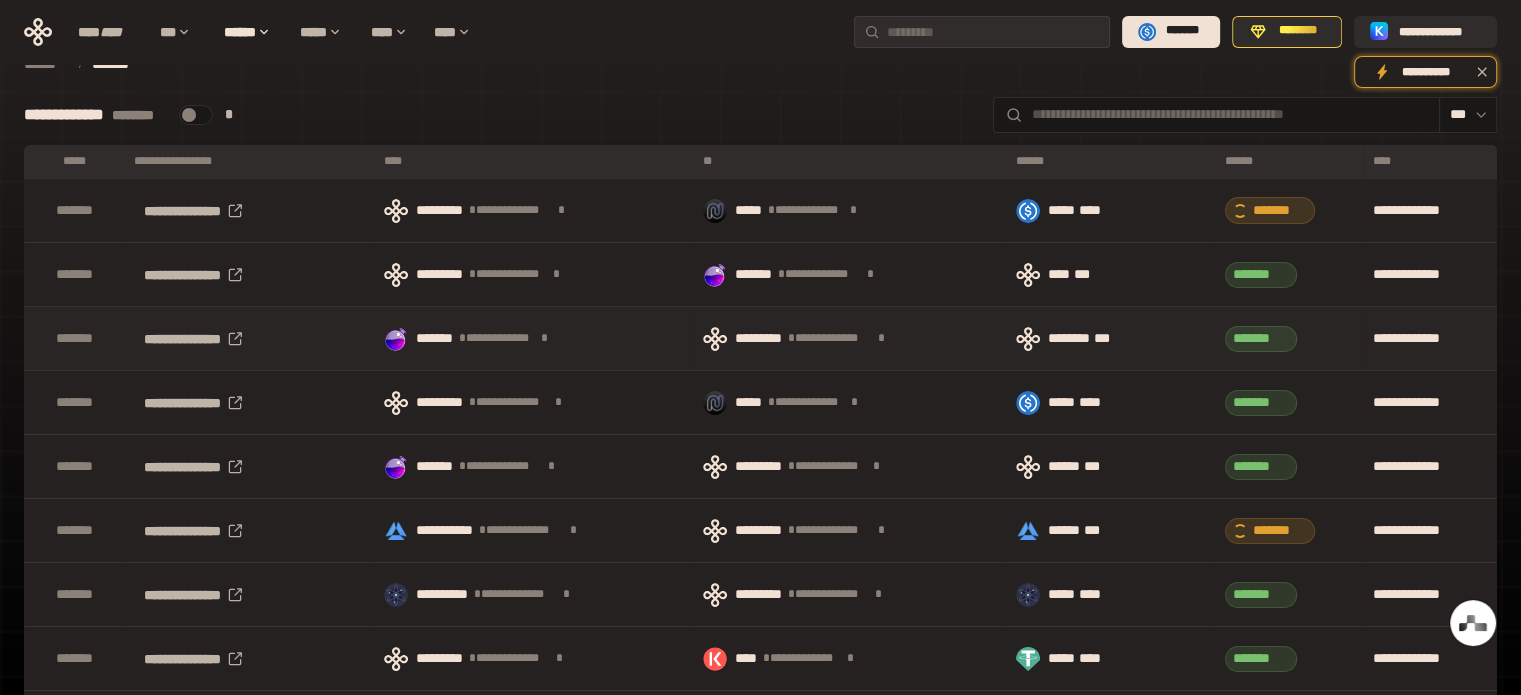 scroll, scrollTop: 0, scrollLeft: 0, axis: both 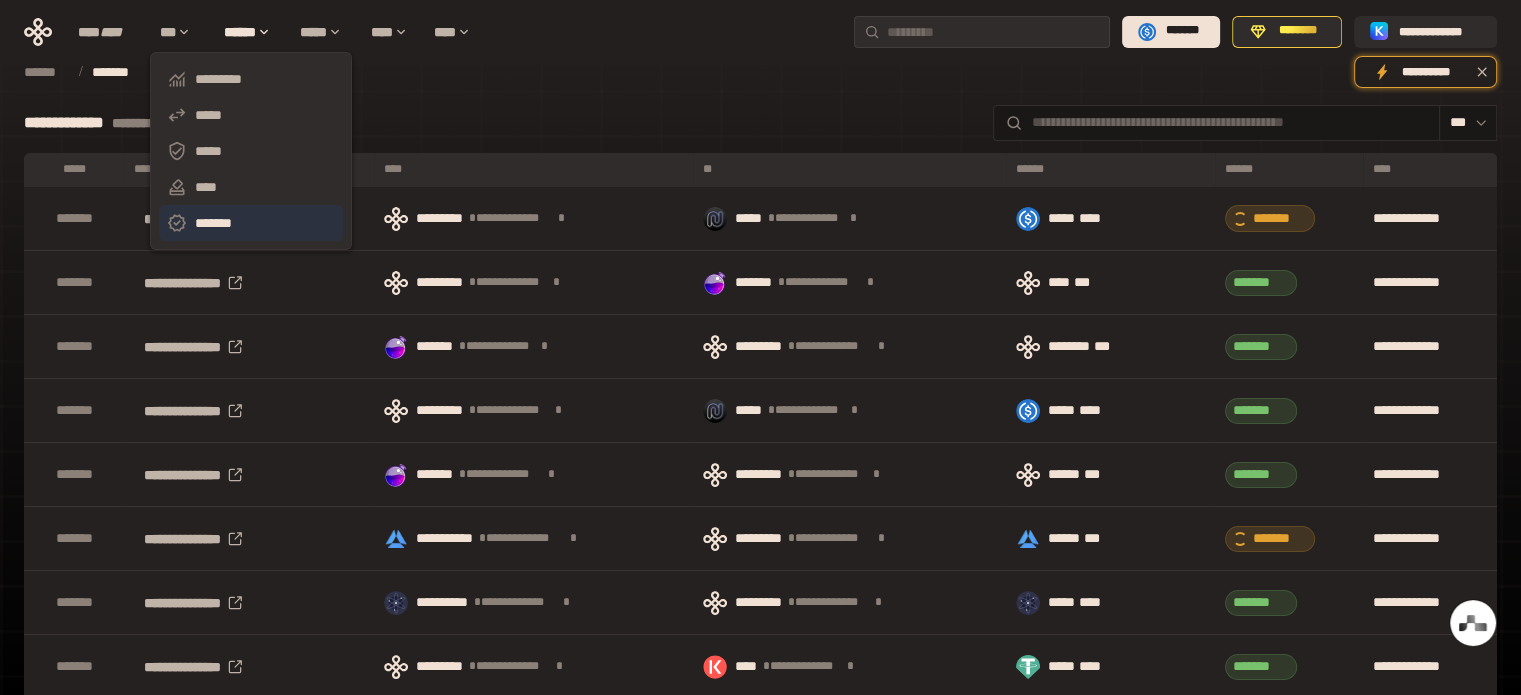 click on "*******" at bounding box center (251, 223) 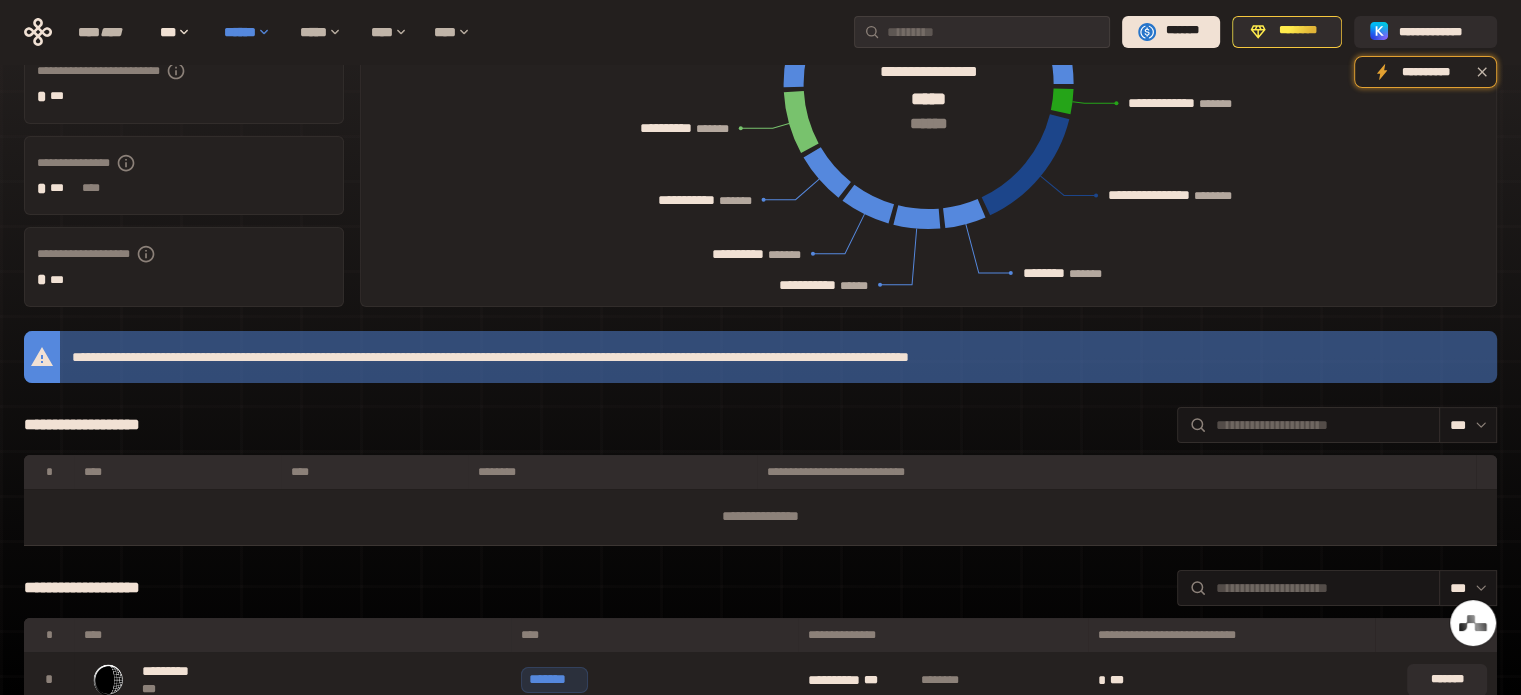 scroll, scrollTop: 300, scrollLeft: 0, axis: vertical 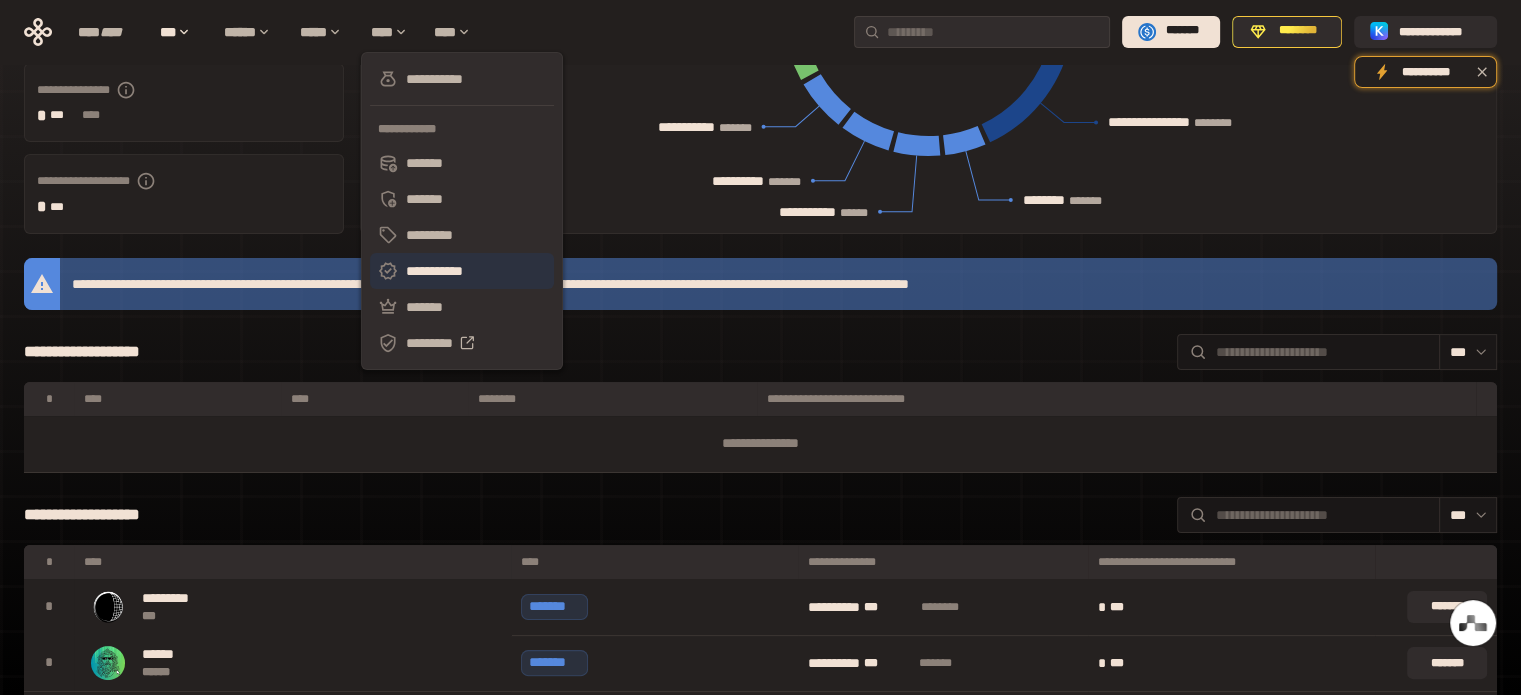 click on "**********" at bounding box center (462, 271) 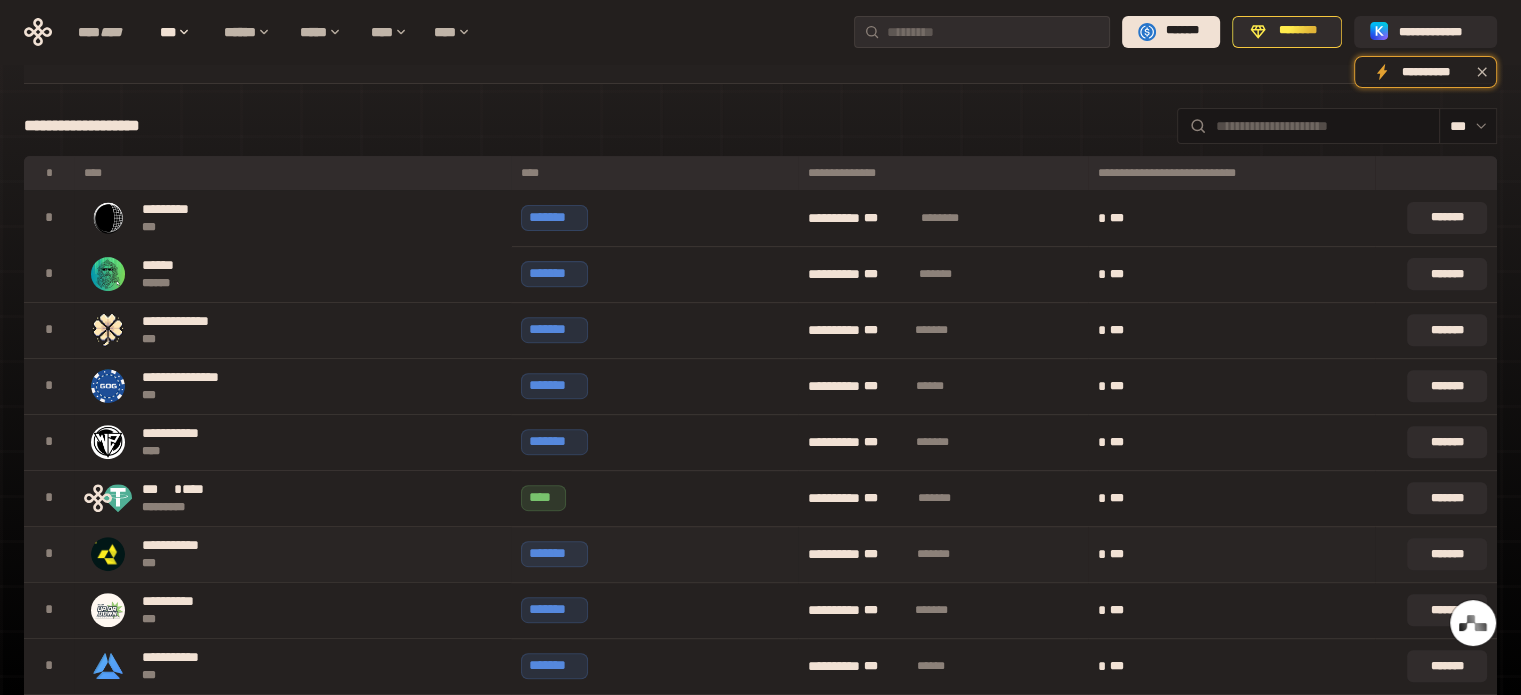 scroll, scrollTop: 1000, scrollLeft: 0, axis: vertical 